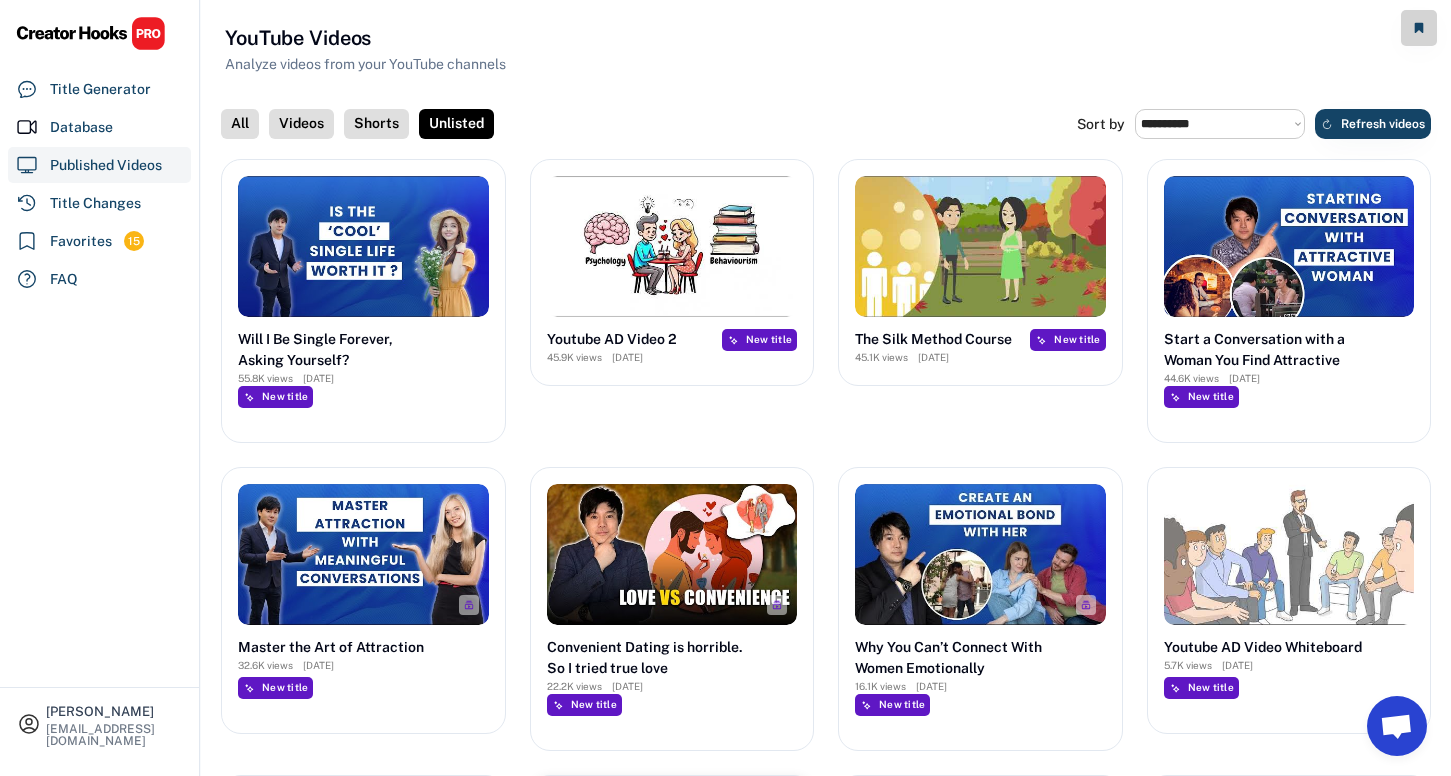 select on "**********" 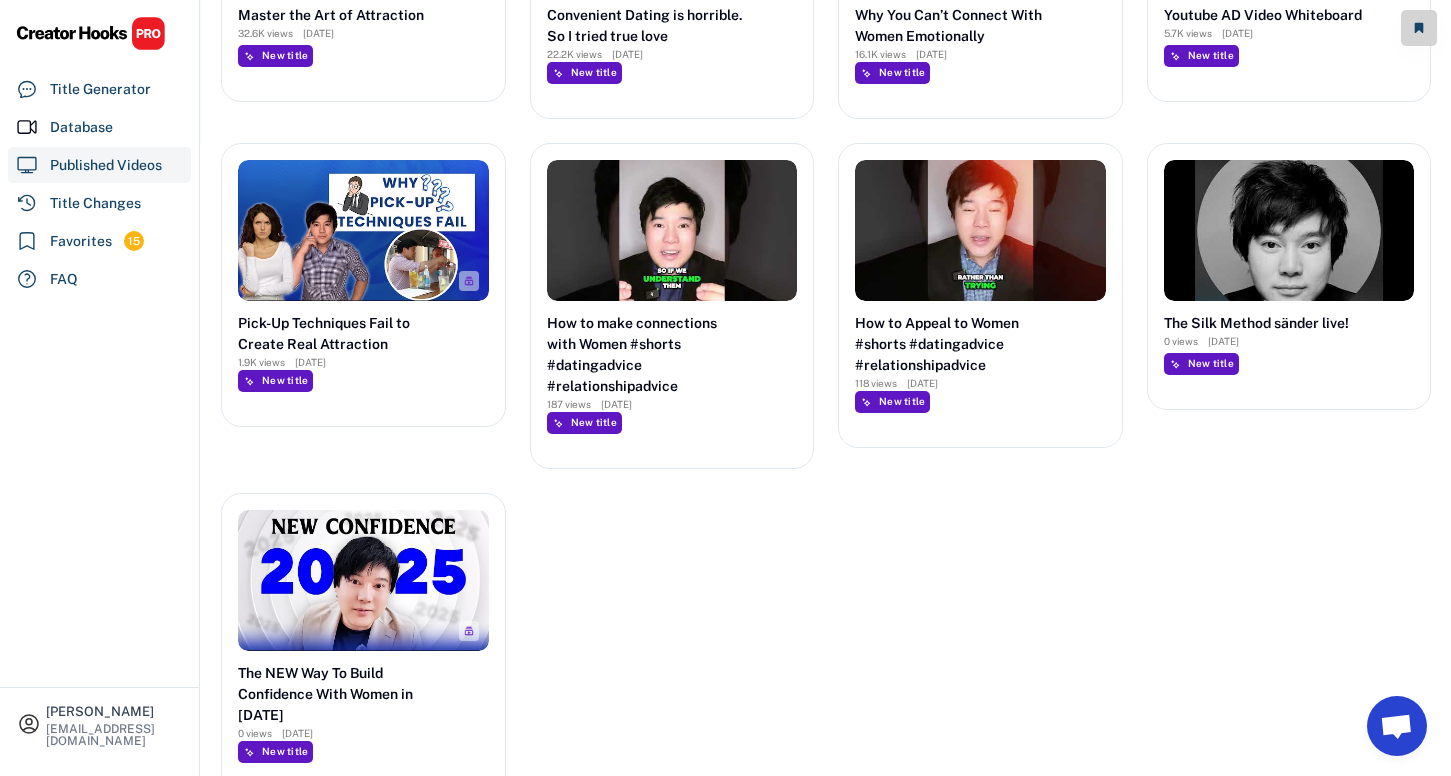scroll, scrollTop: 0, scrollLeft: 0, axis: both 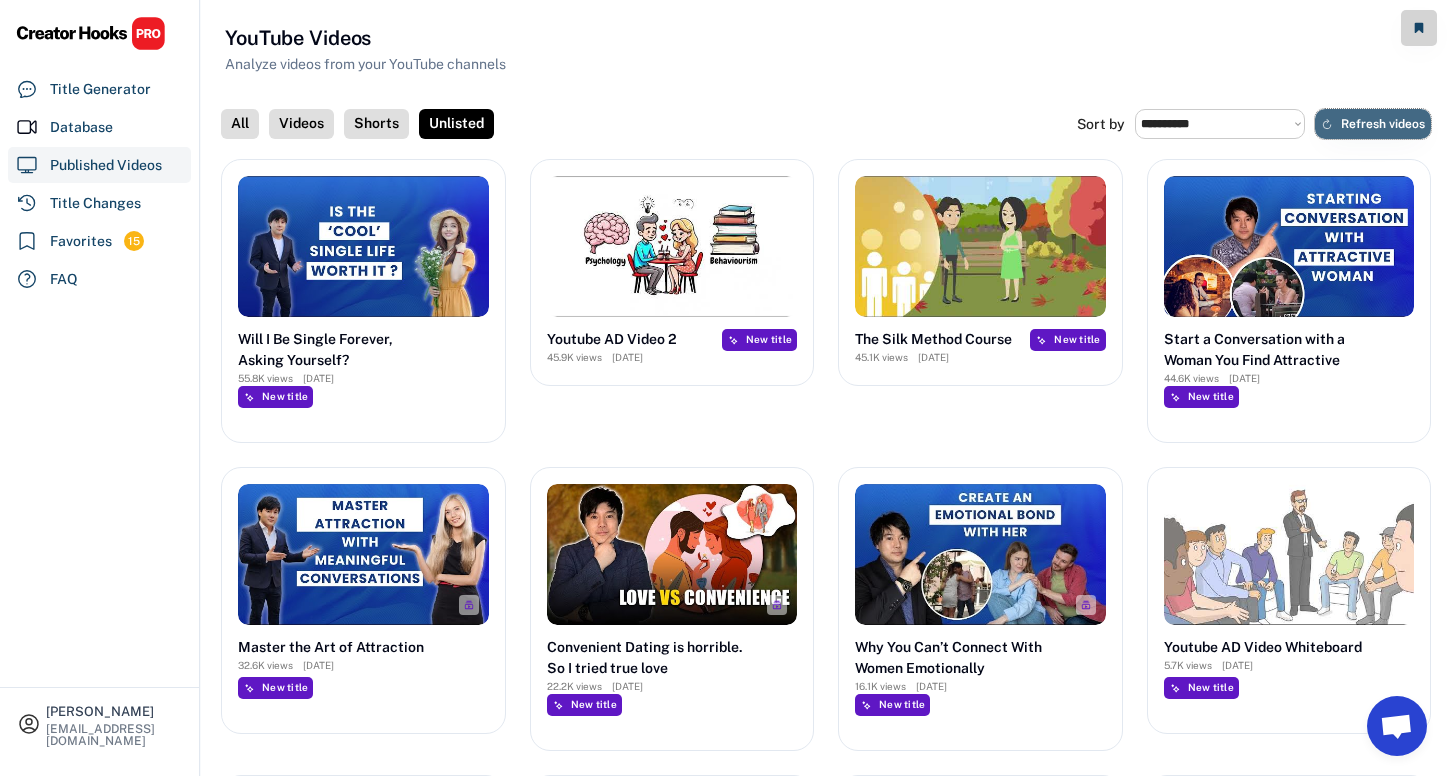 click on "Refresh videos" at bounding box center (1373, 124) 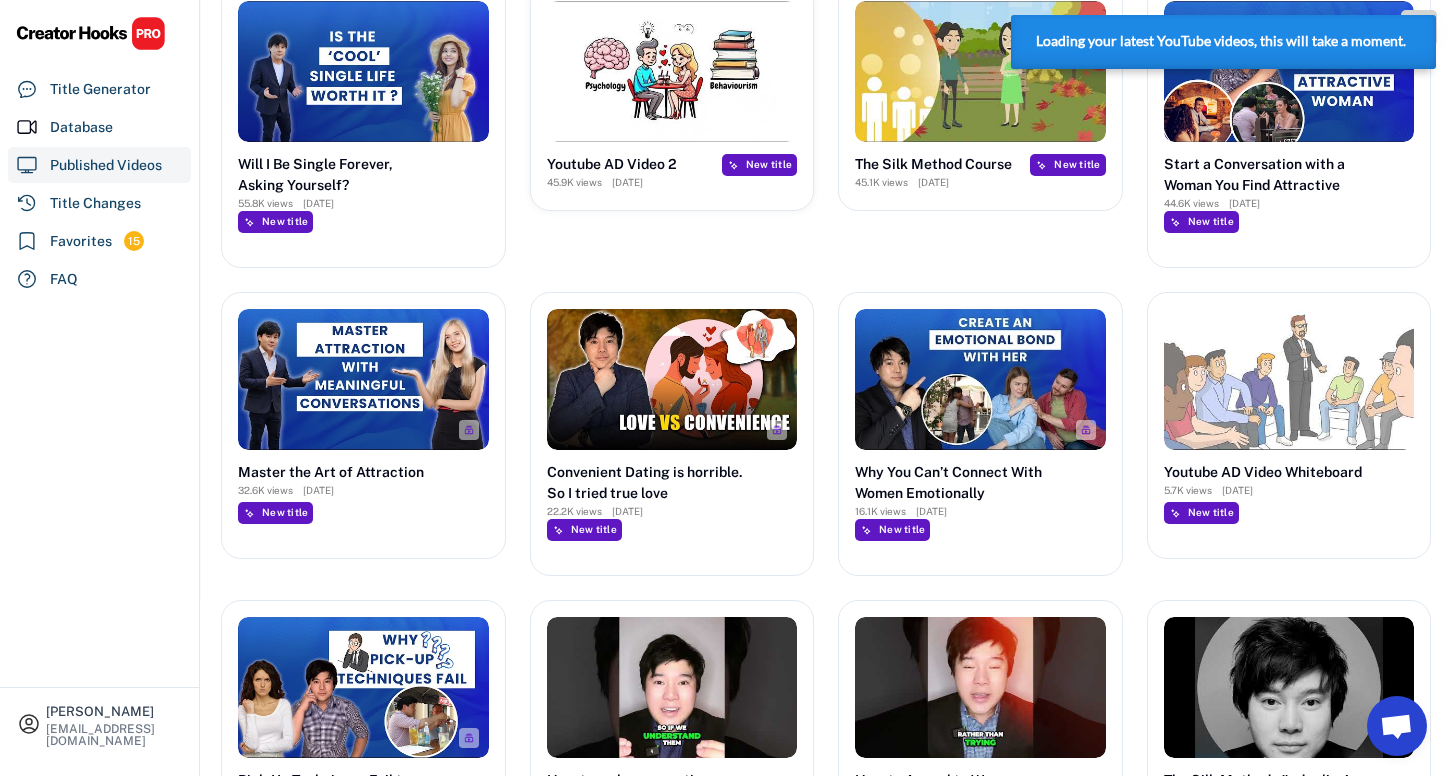 scroll, scrollTop: 632, scrollLeft: 0, axis: vertical 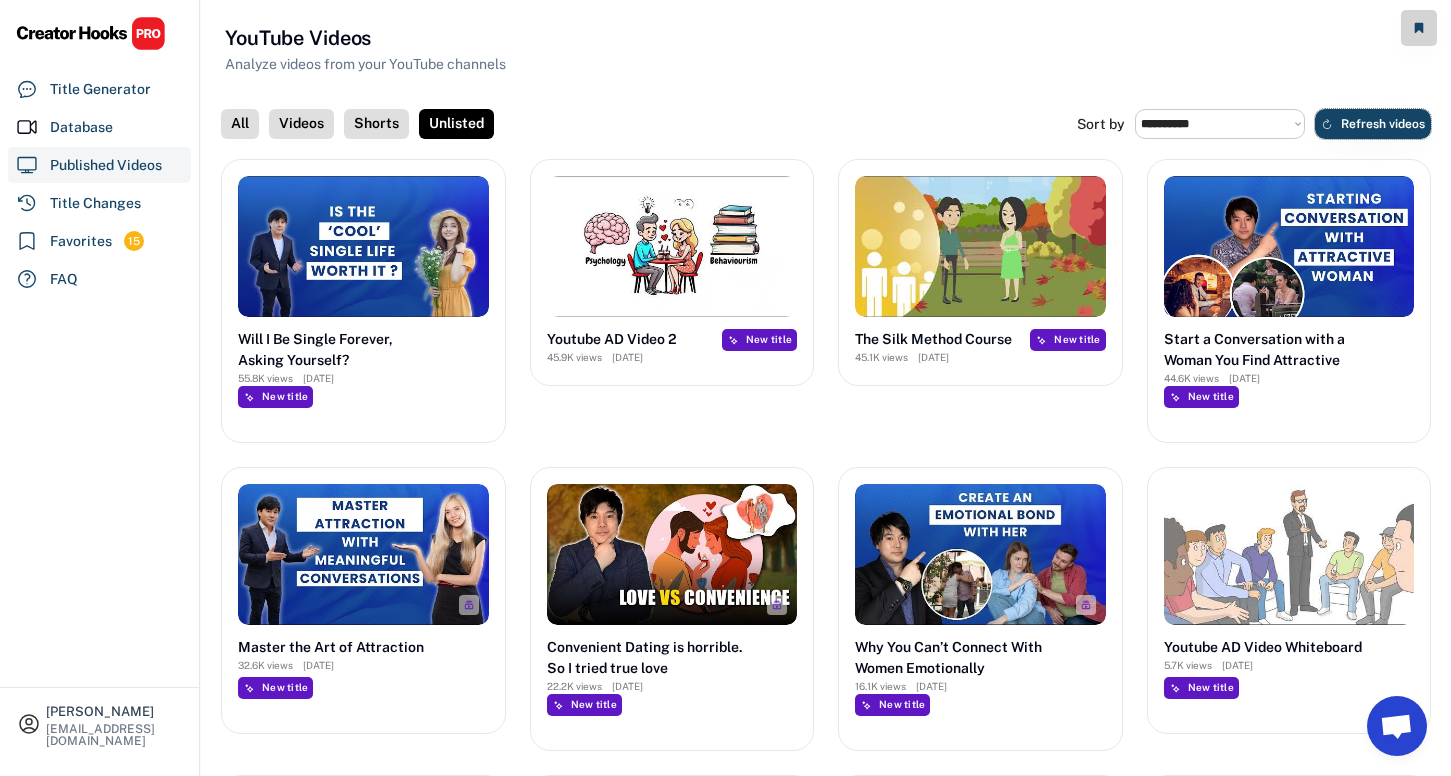 click on "Unlisted" at bounding box center (456, 124) 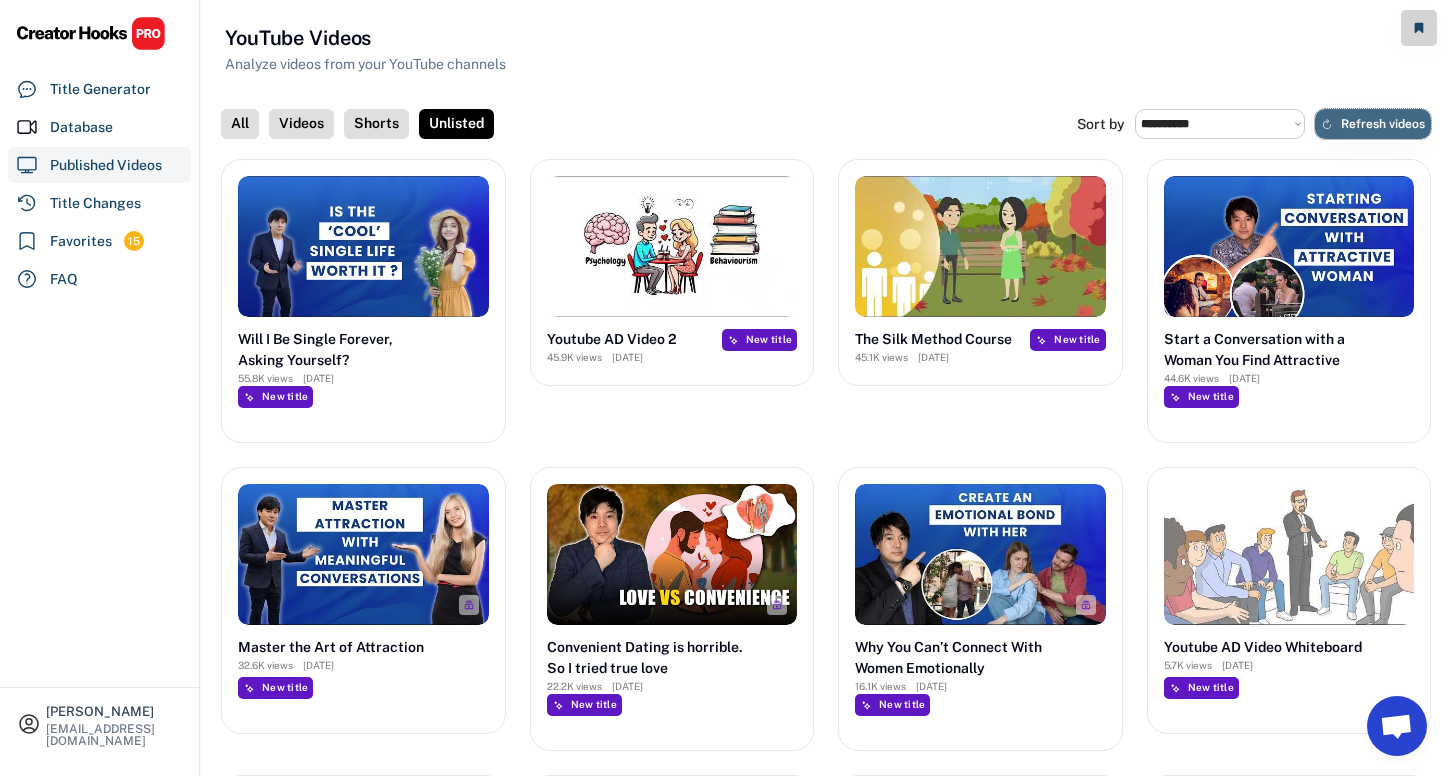 click on "Refresh videos" at bounding box center (1383, 124) 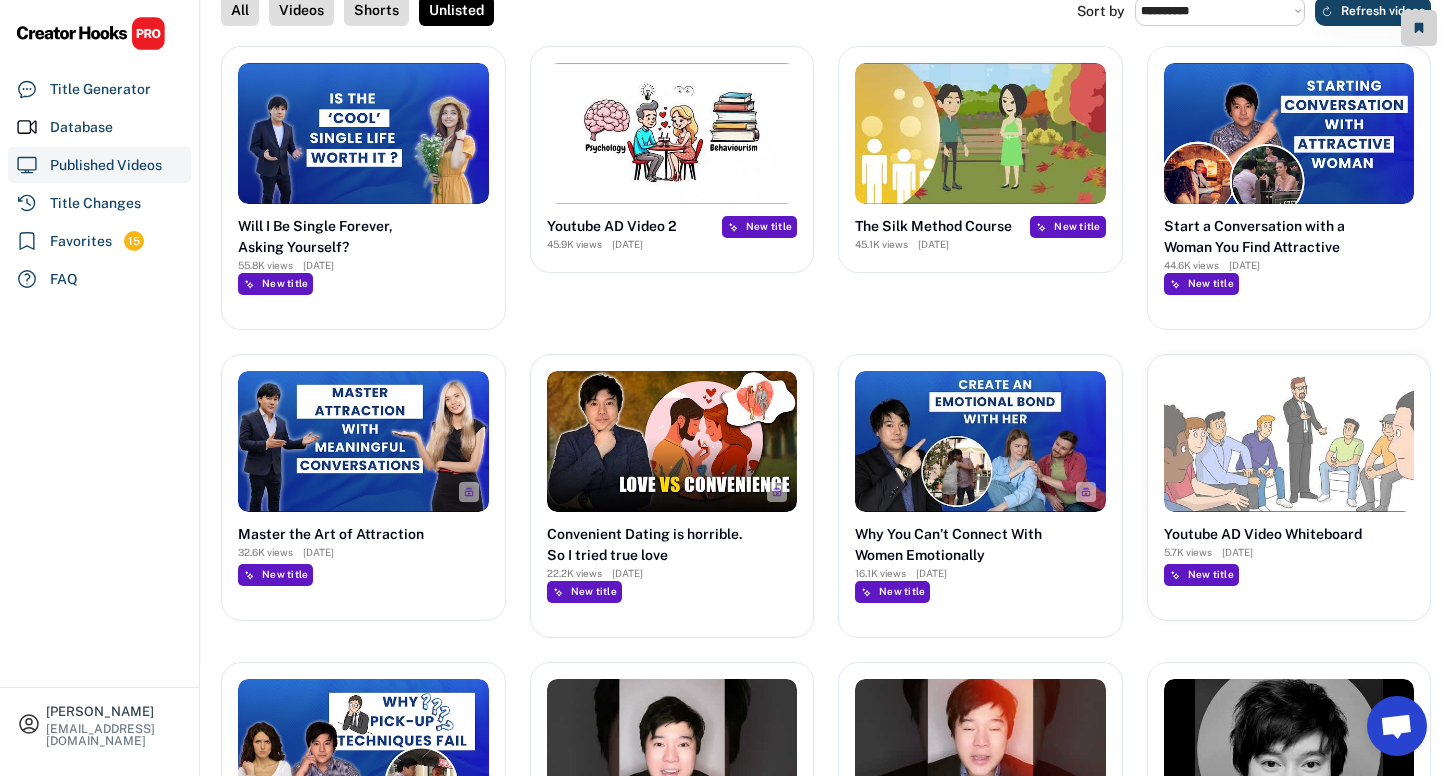 scroll, scrollTop: 0, scrollLeft: 0, axis: both 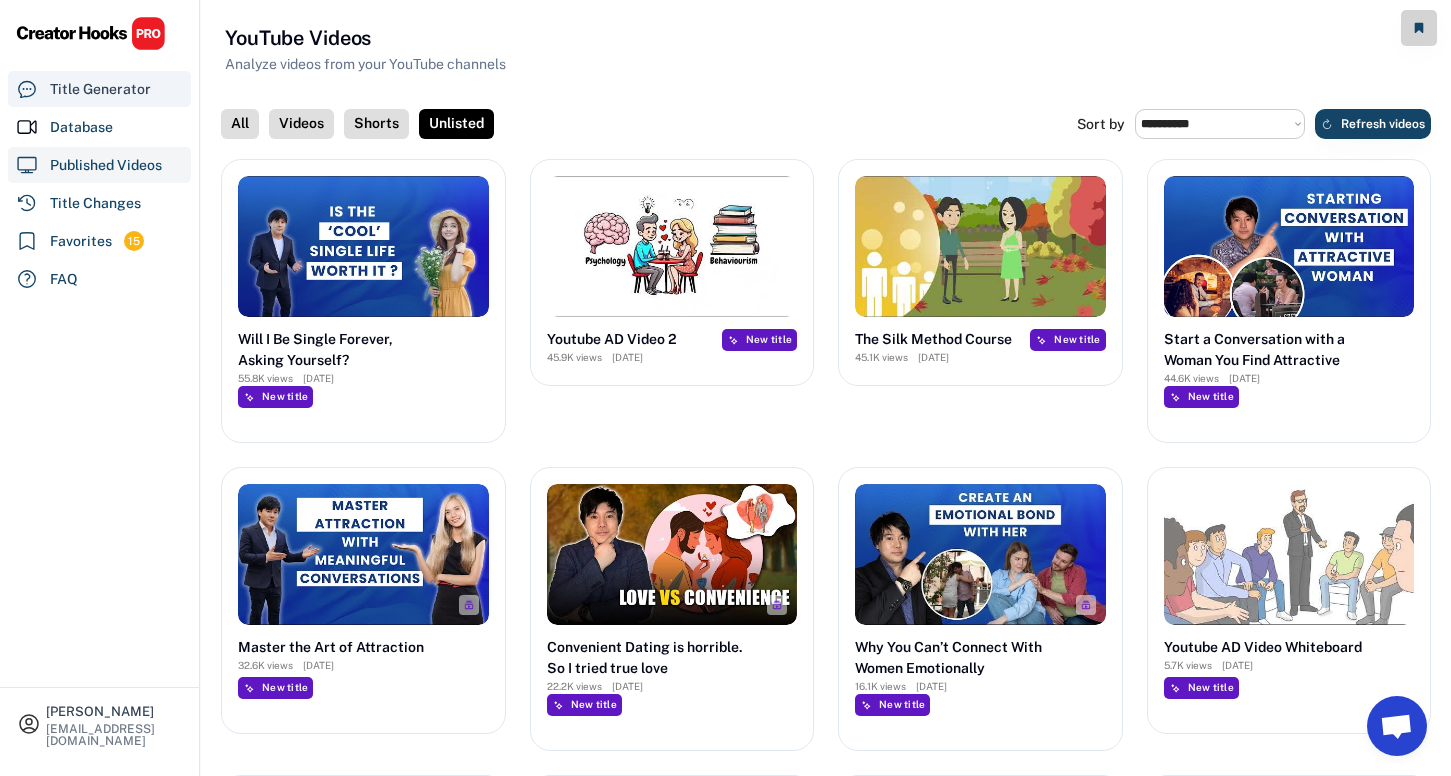 click on "Title Generator" at bounding box center (99, 89) 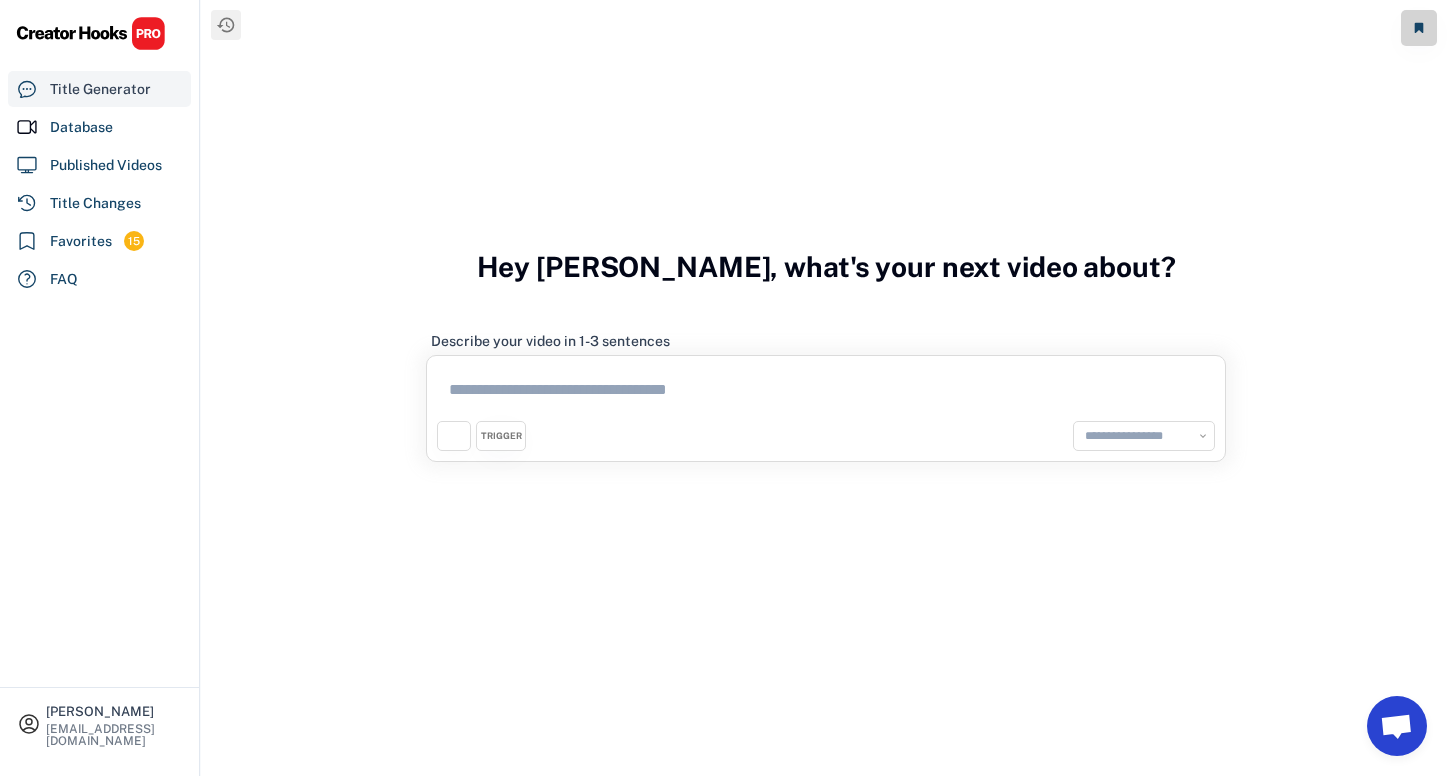 select on "**********" 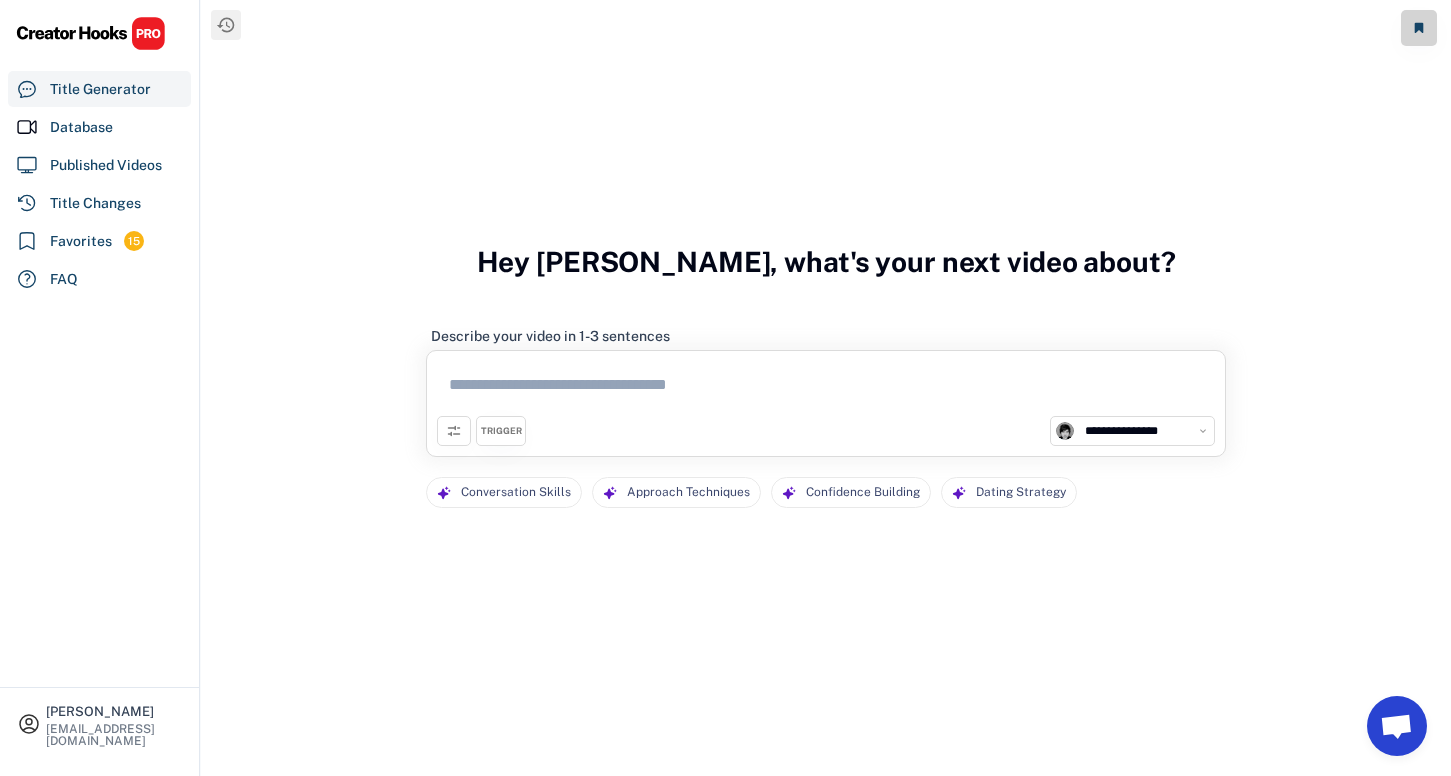 click at bounding box center [826, 388] 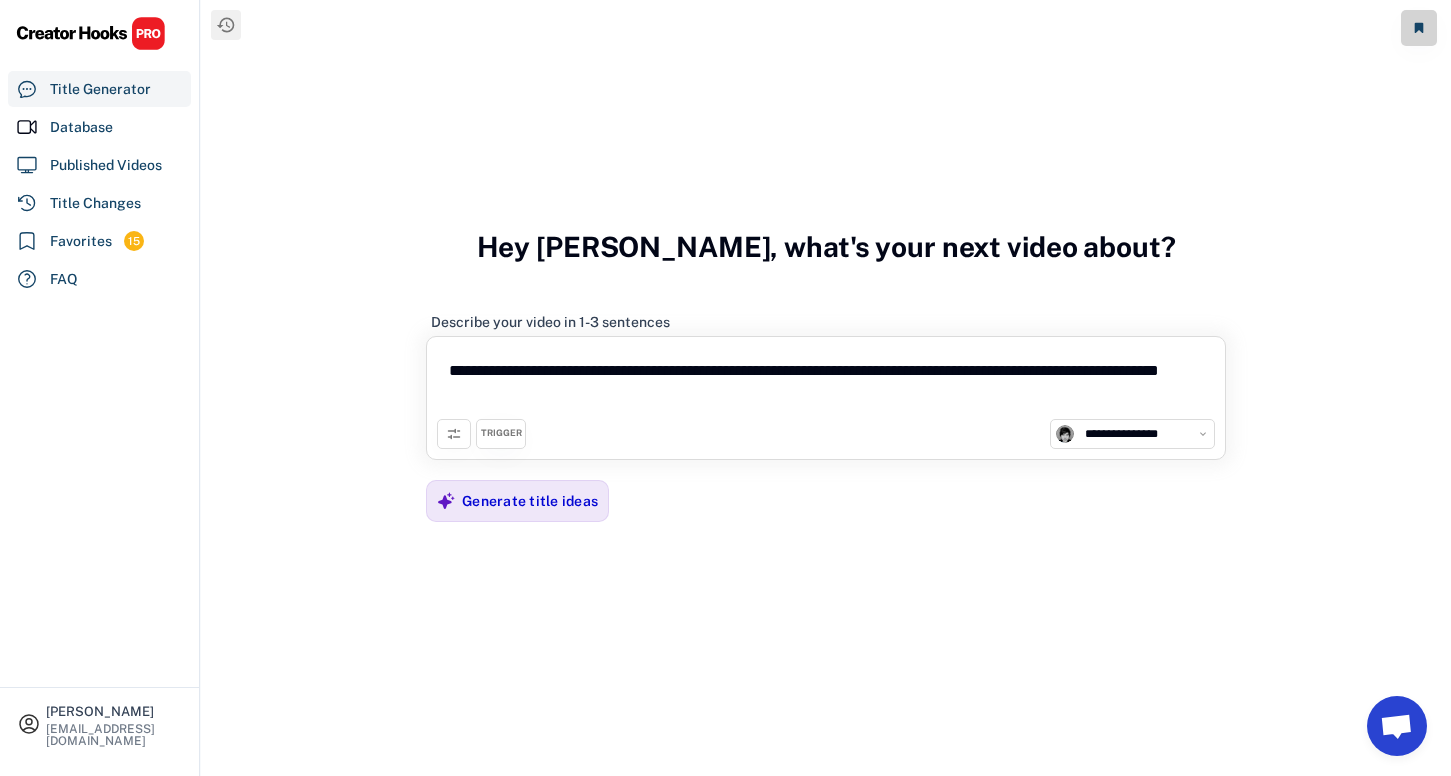 click on "**********" at bounding box center [826, 383] 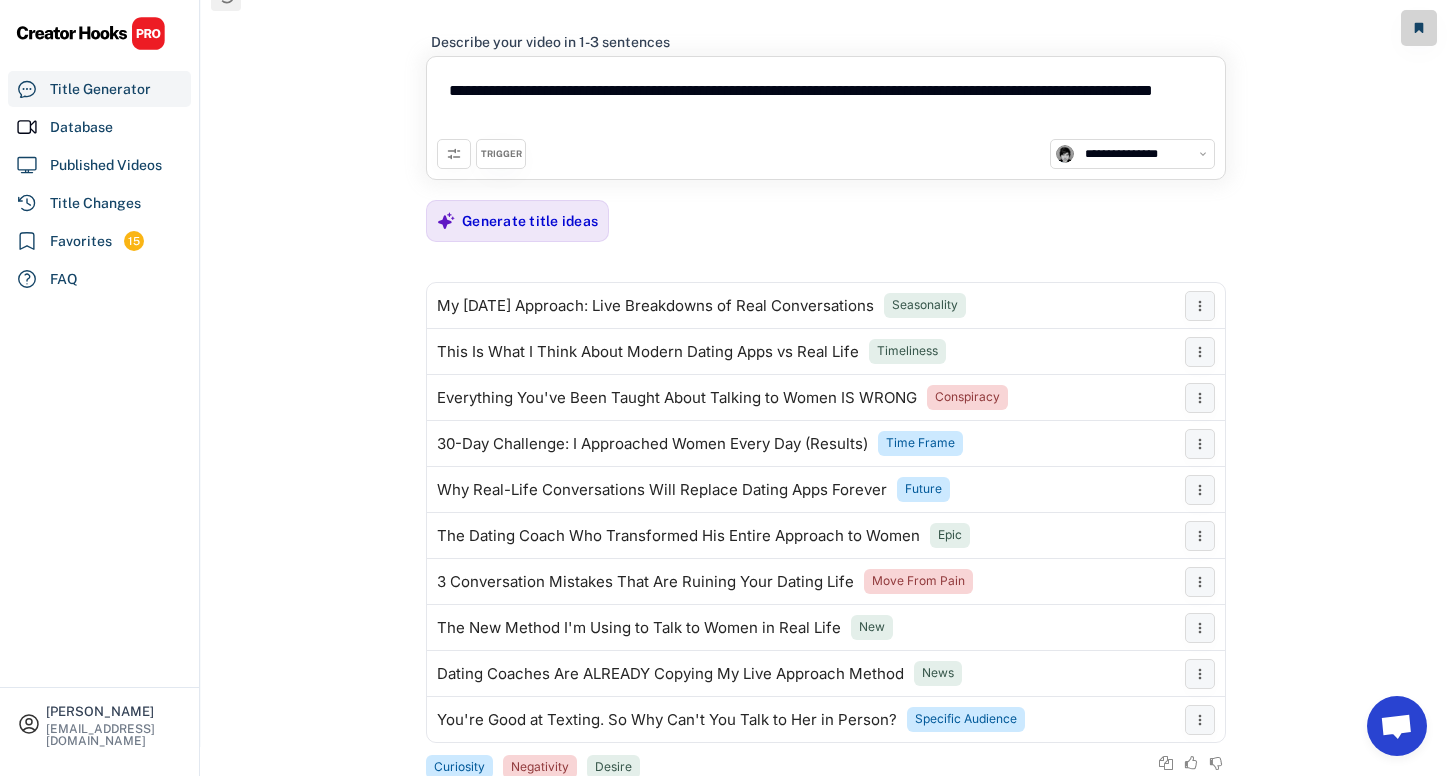 scroll, scrollTop: 84, scrollLeft: 0, axis: vertical 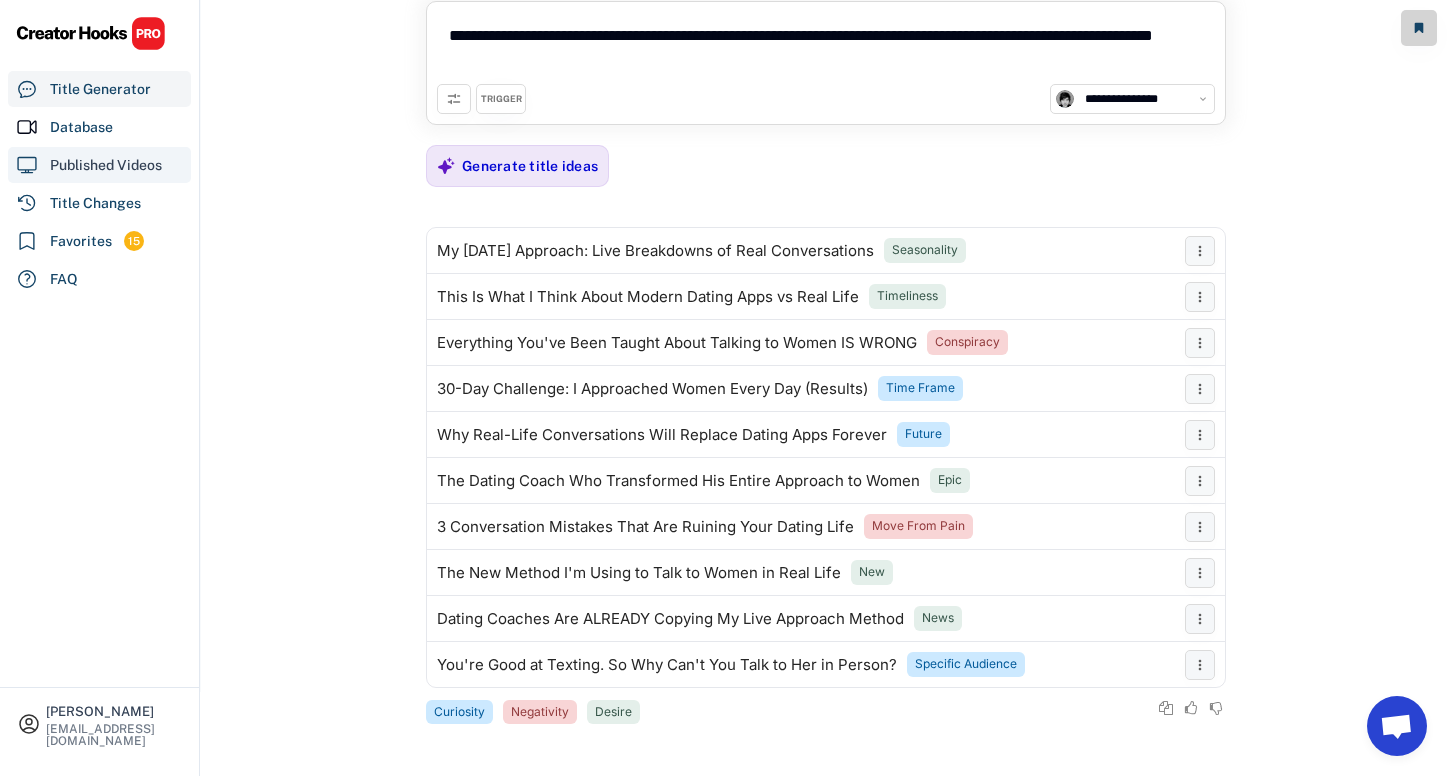 type on "**********" 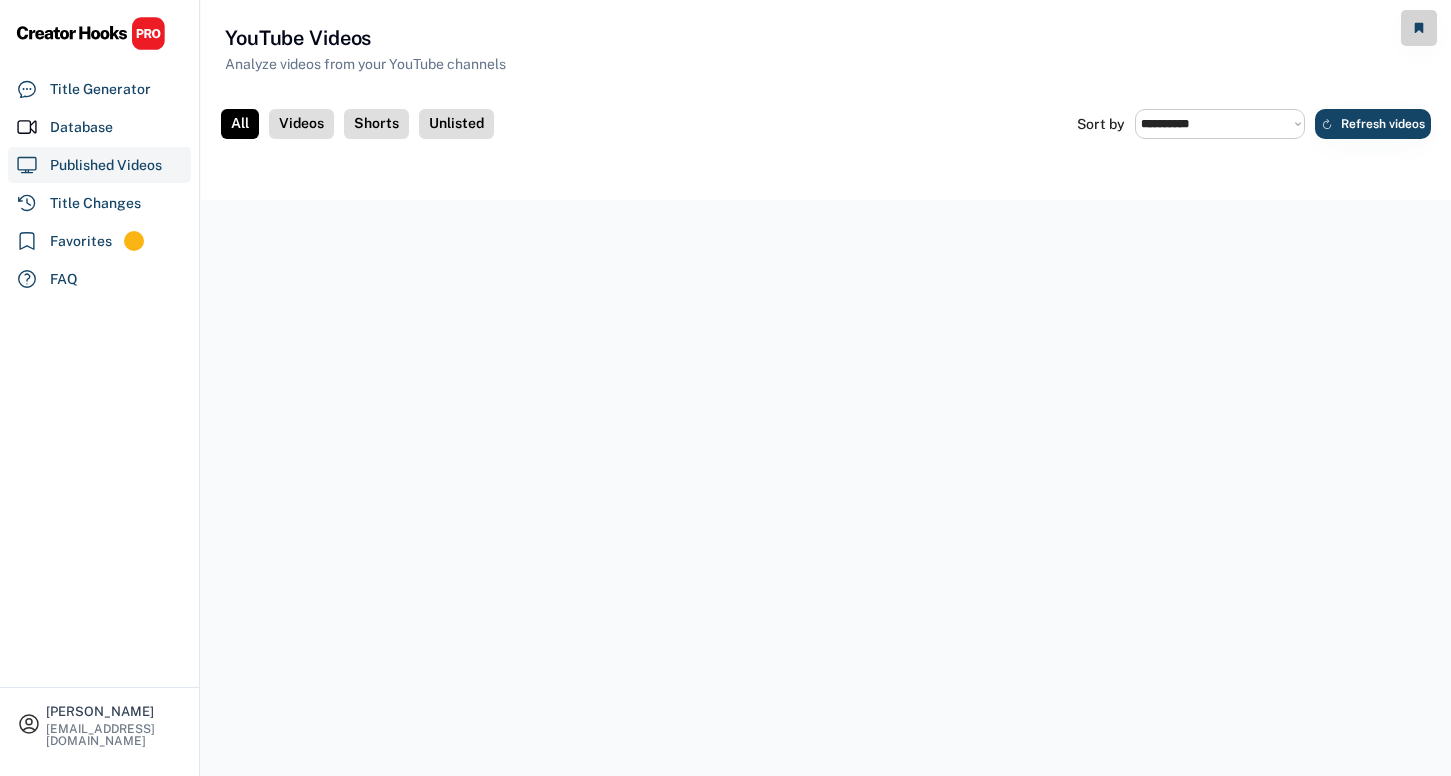 select on "**********" 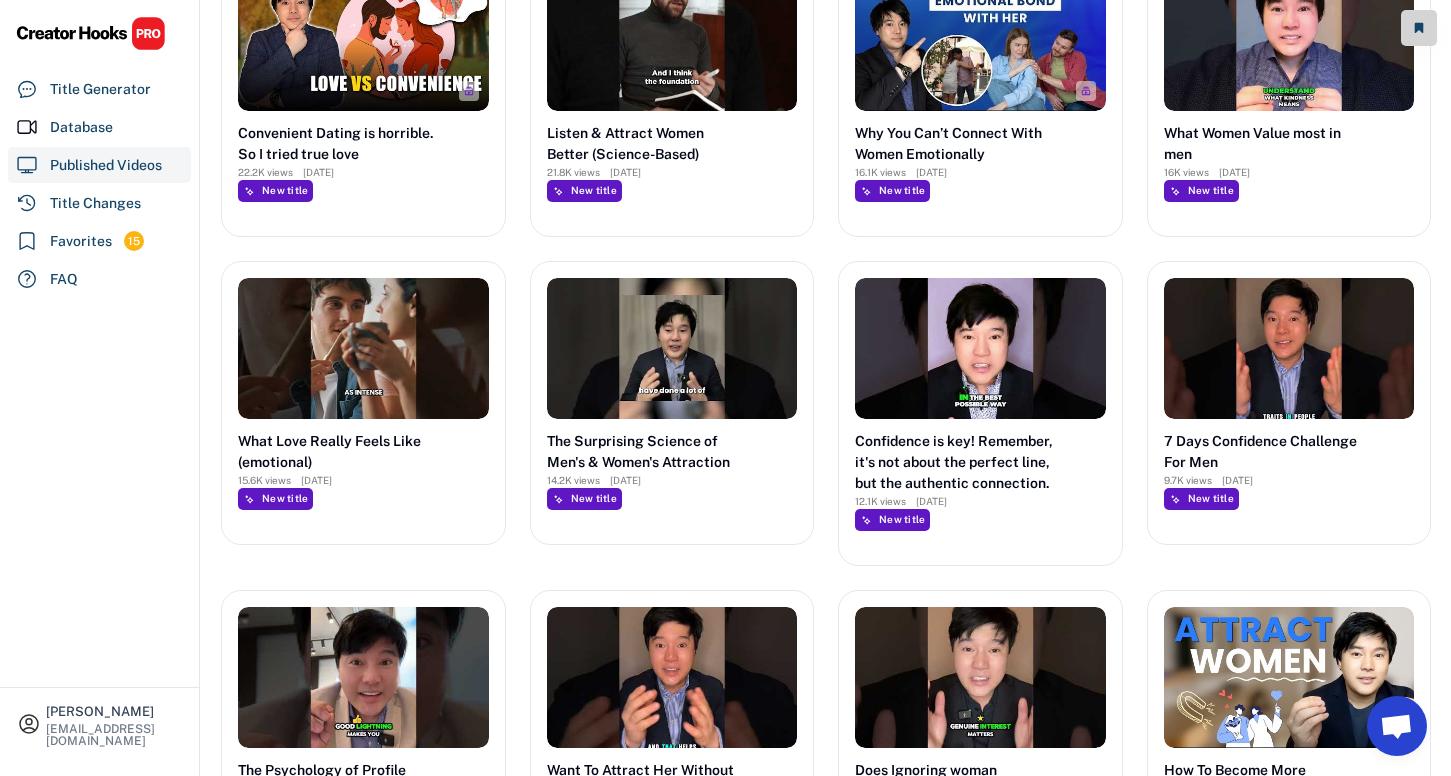 scroll, scrollTop: 0, scrollLeft: 0, axis: both 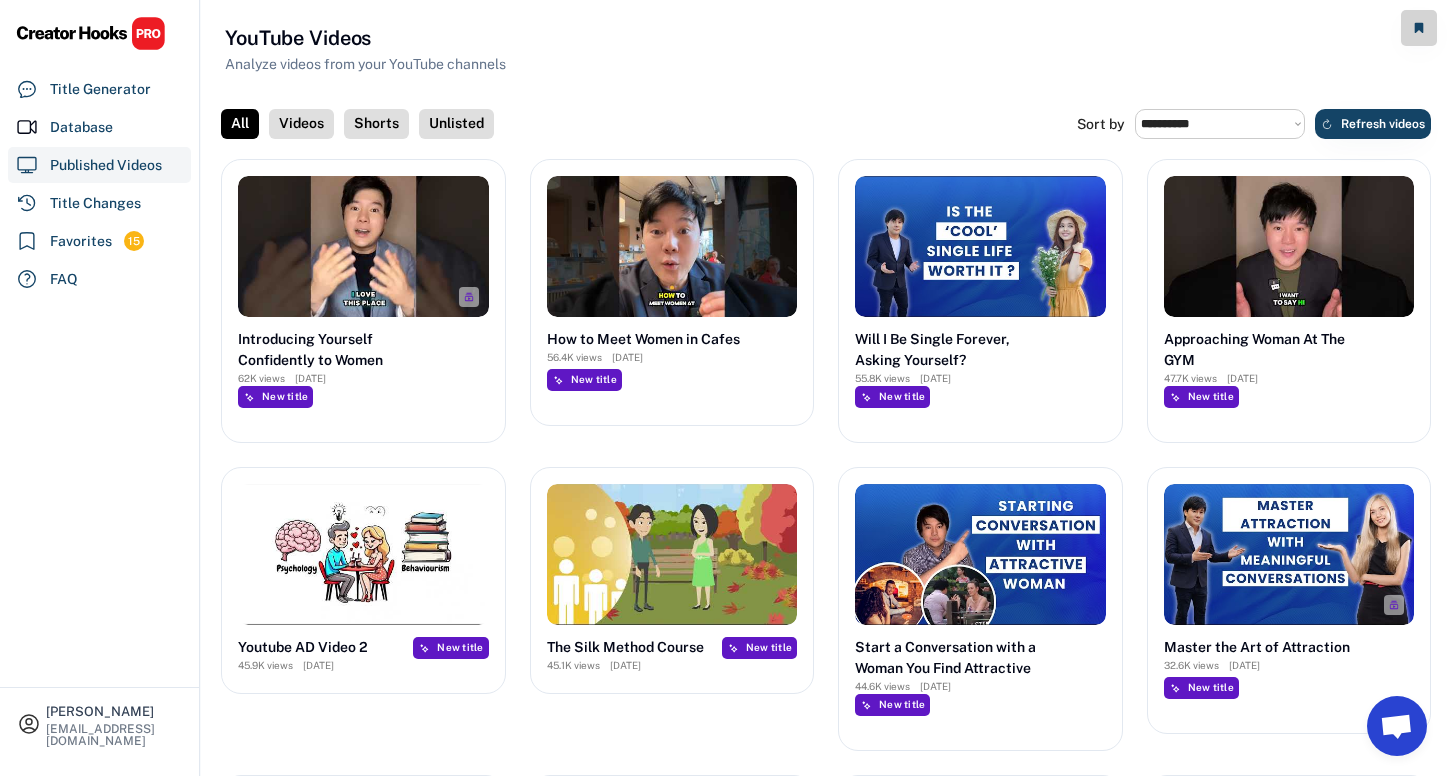 click on "Unlisted" at bounding box center [456, 124] 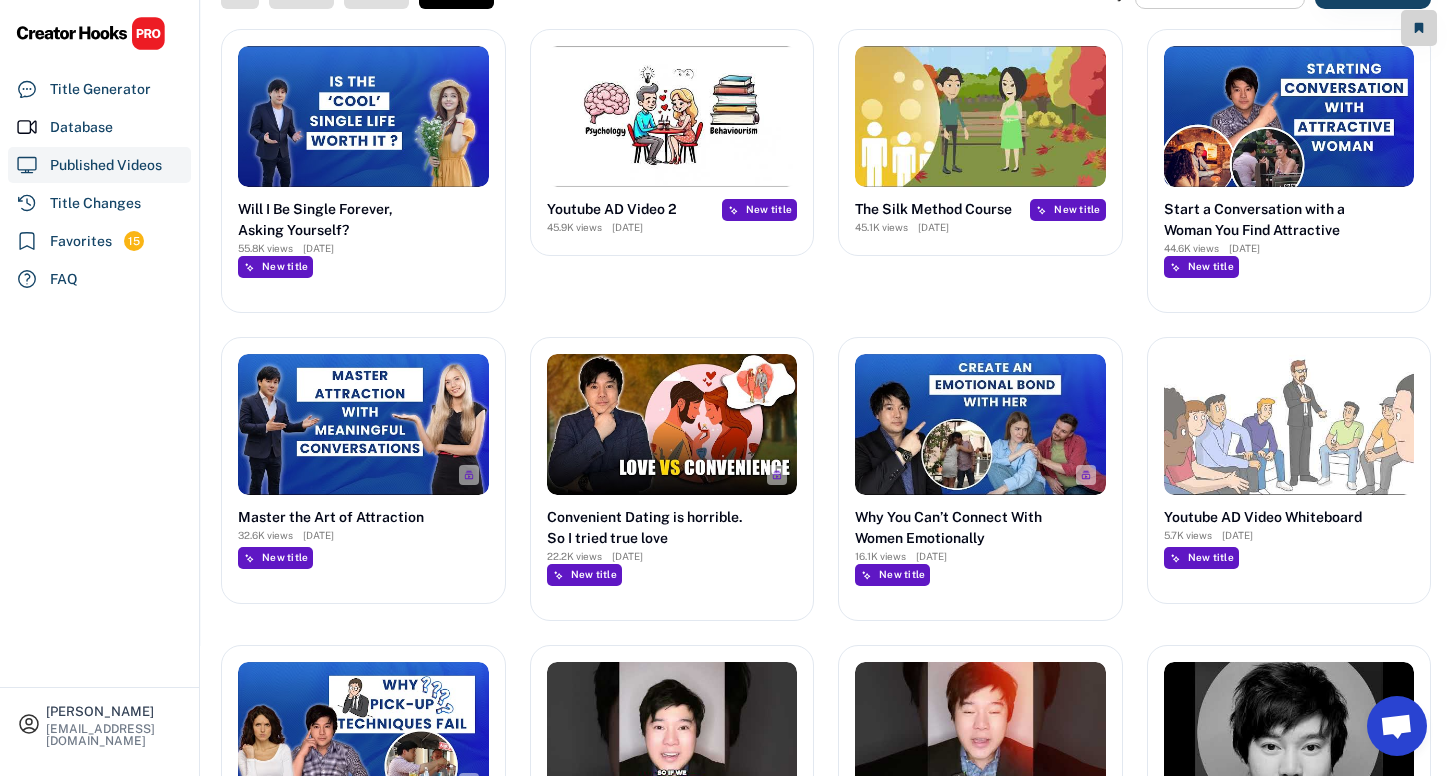 scroll, scrollTop: 554, scrollLeft: 0, axis: vertical 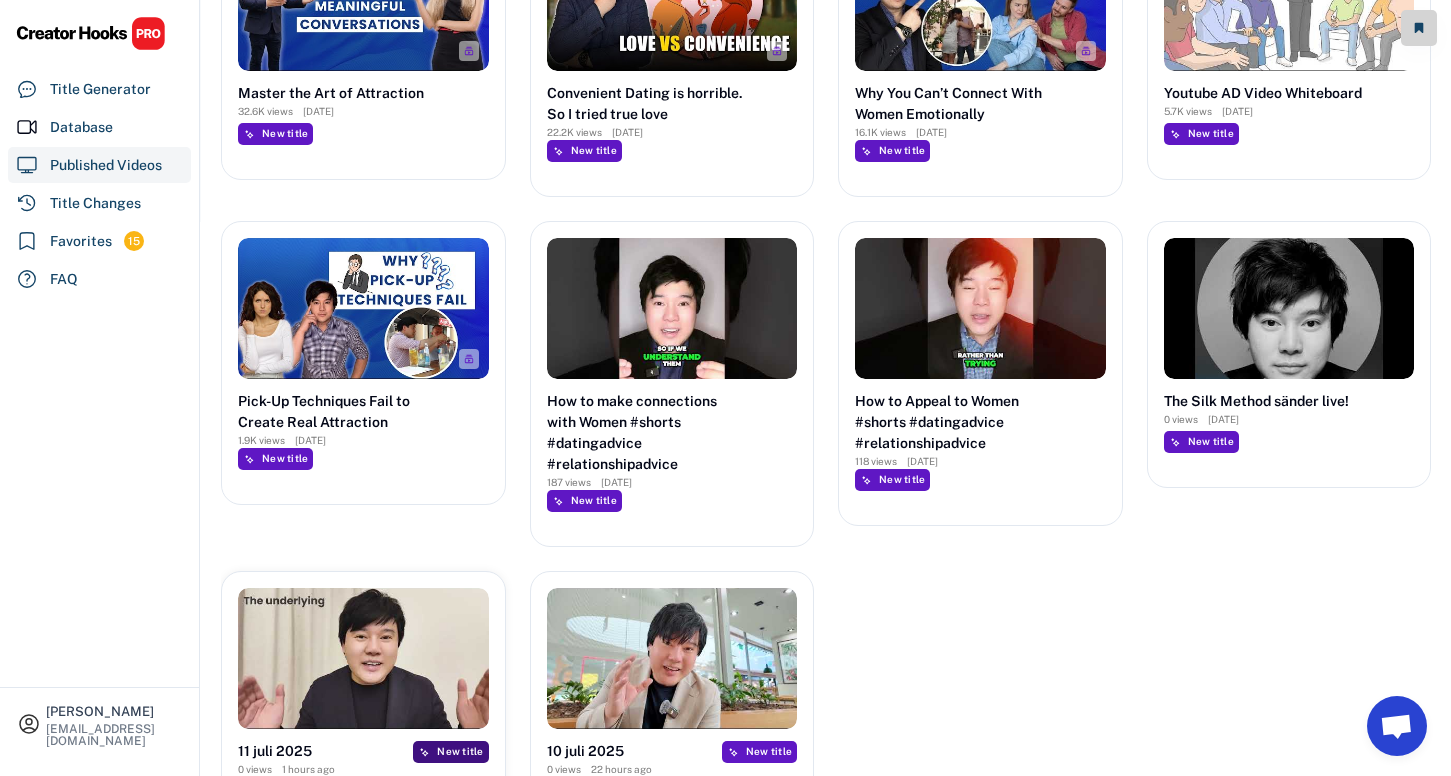 click on "New title" at bounding box center [460, 751] 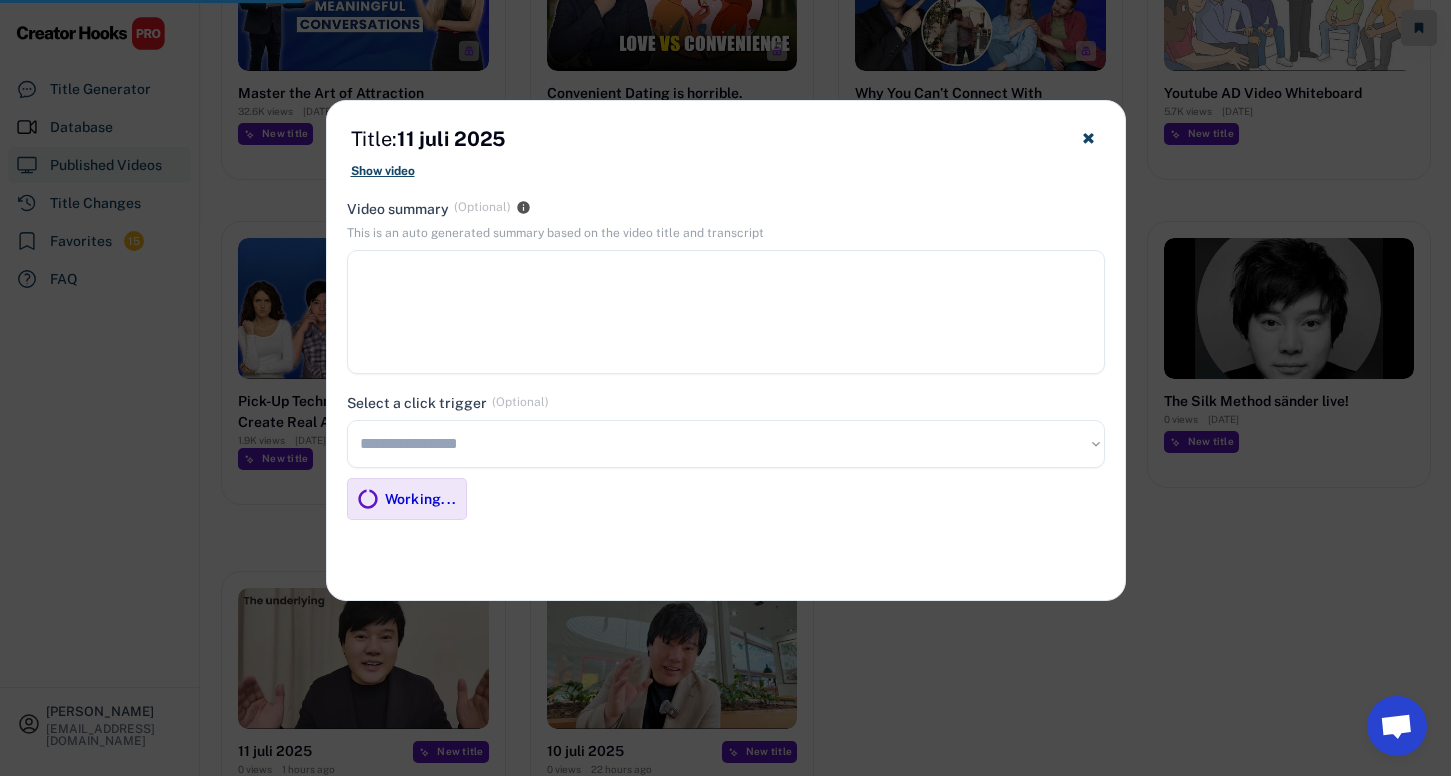 type on "**********" 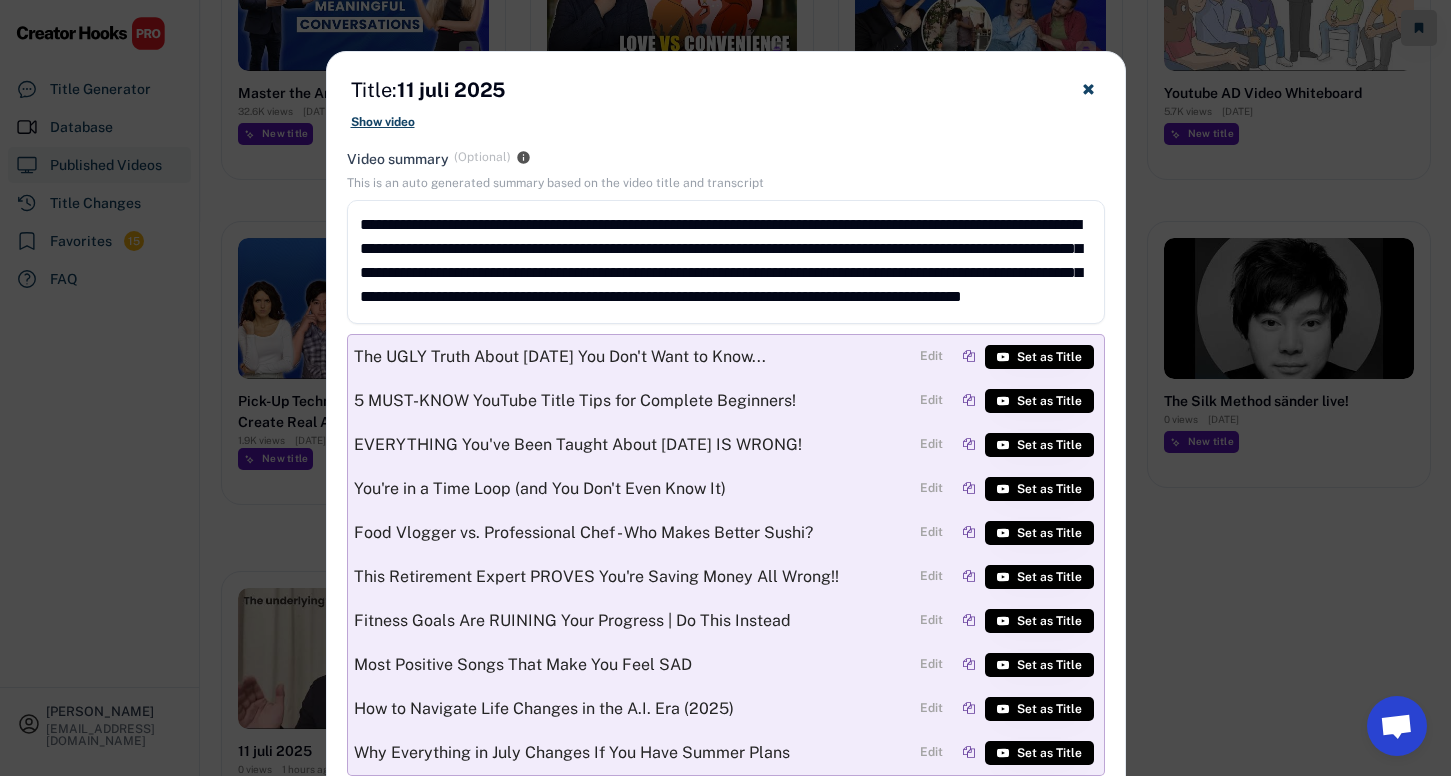 scroll, scrollTop: 22, scrollLeft: 0, axis: vertical 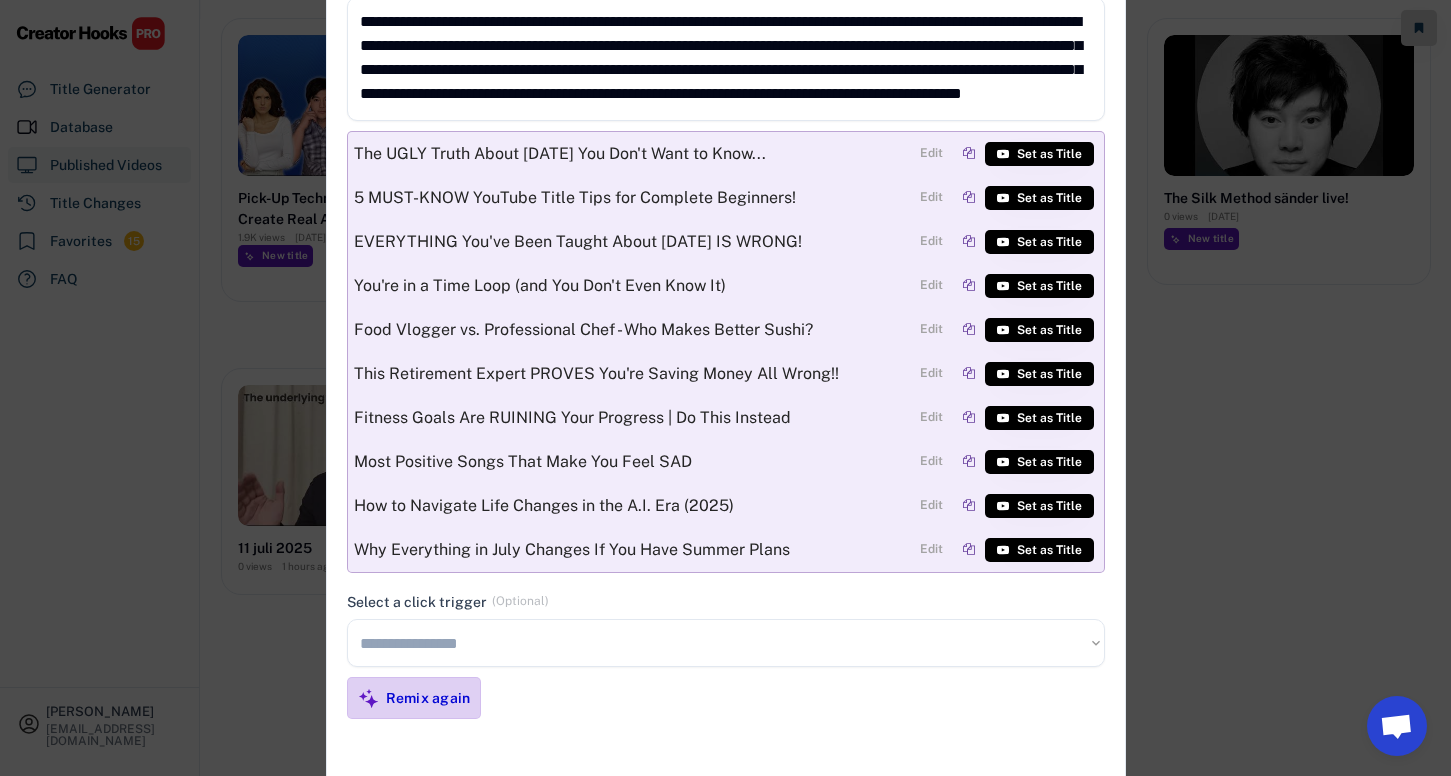 click on "Remix again" at bounding box center [428, 698] 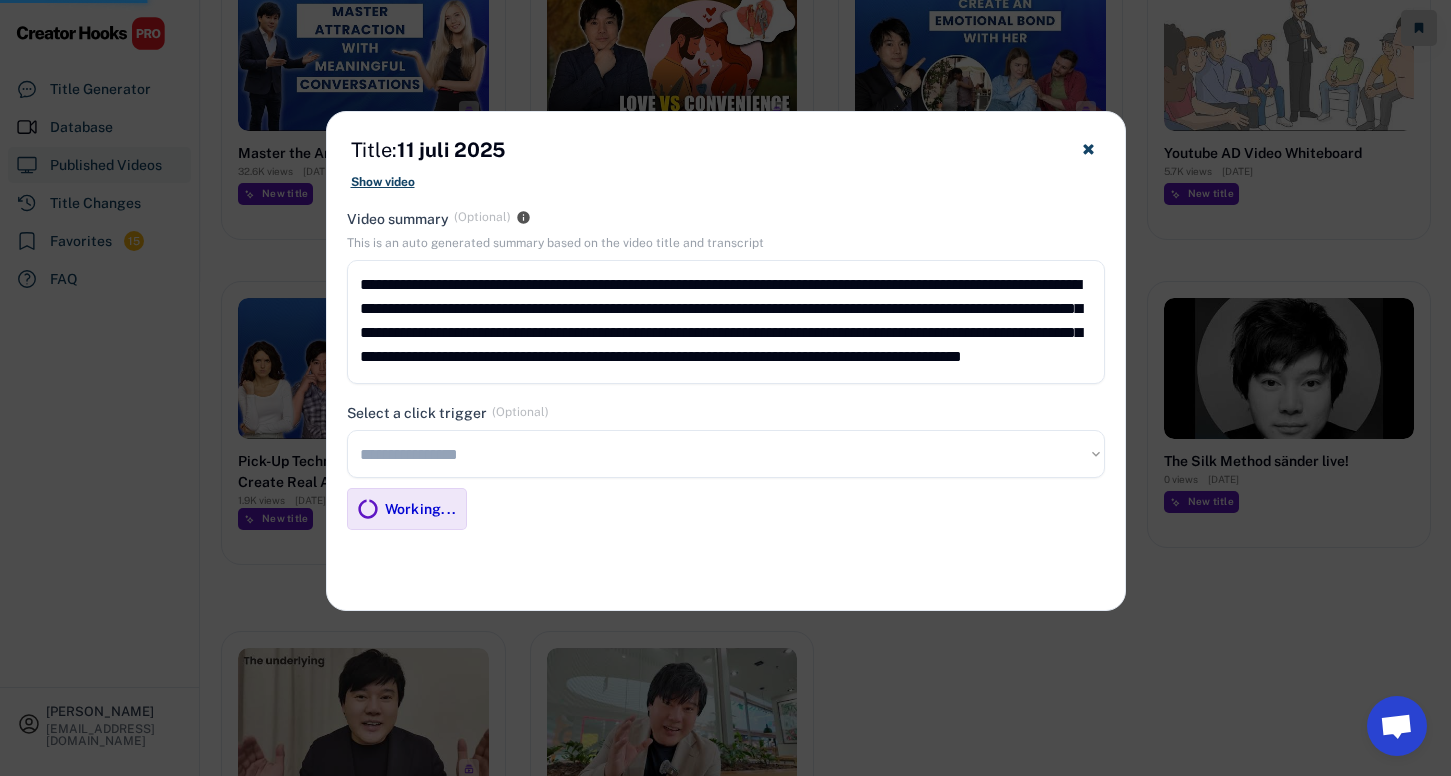 scroll, scrollTop: 554, scrollLeft: 0, axis: vertical 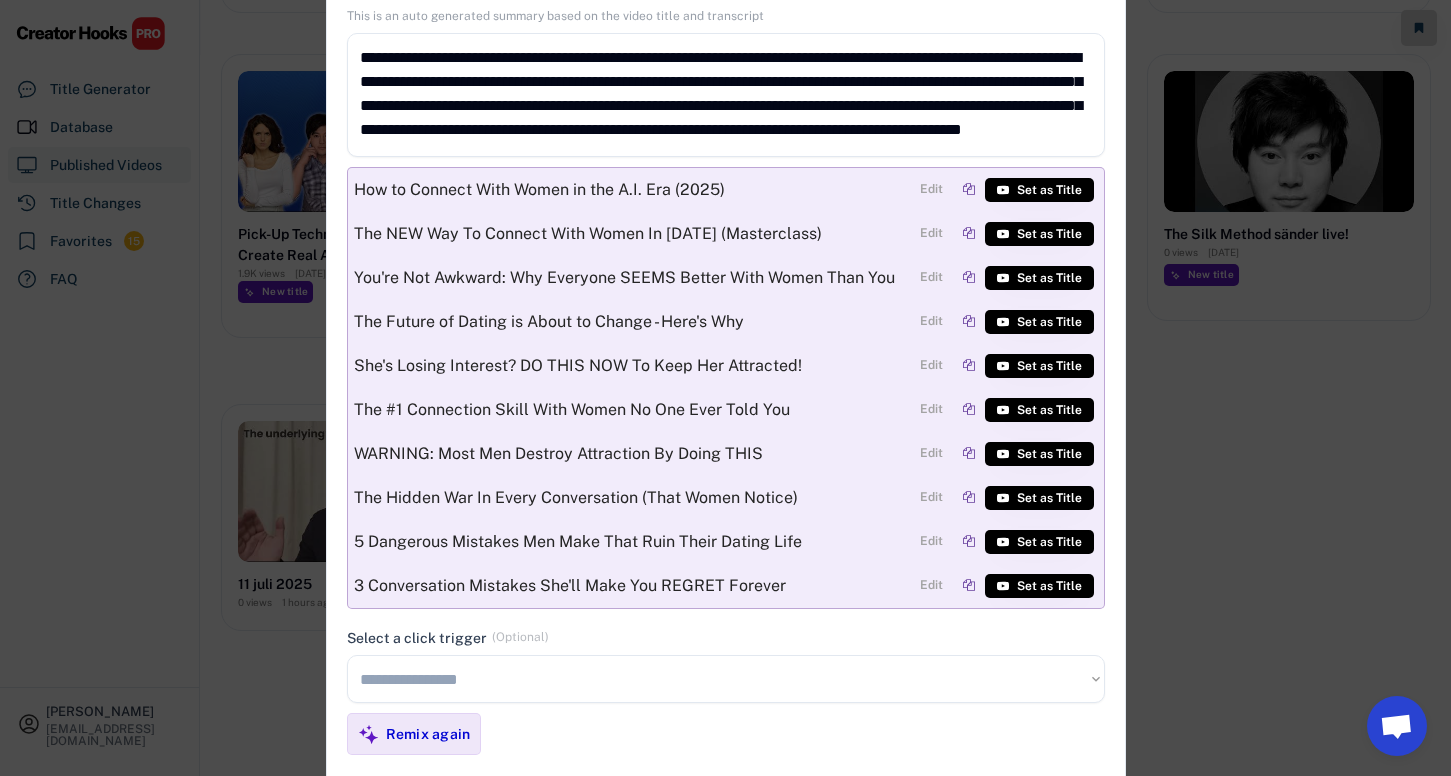 click on "**********" at bounding box center [726, 679] 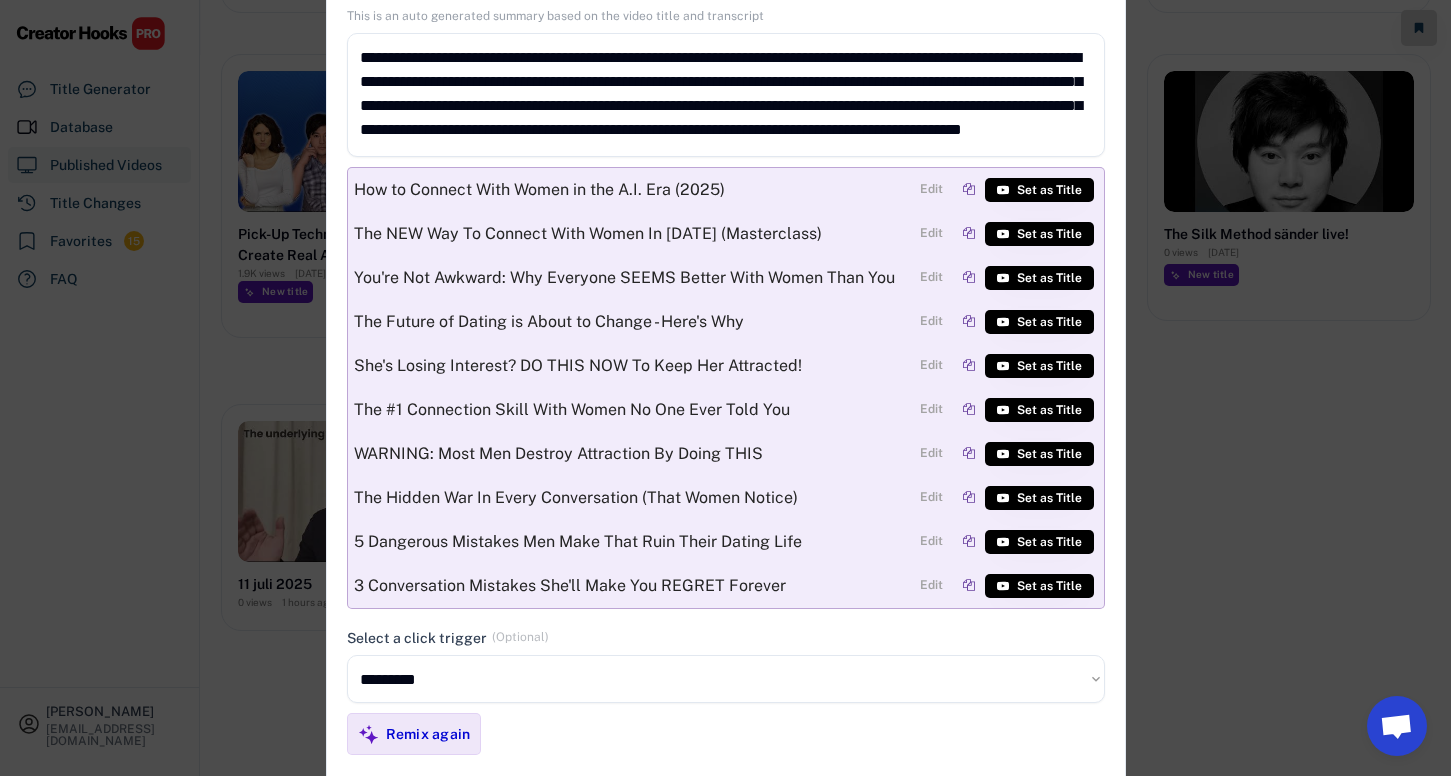 click on "**********" at bounding box center [726, 679] 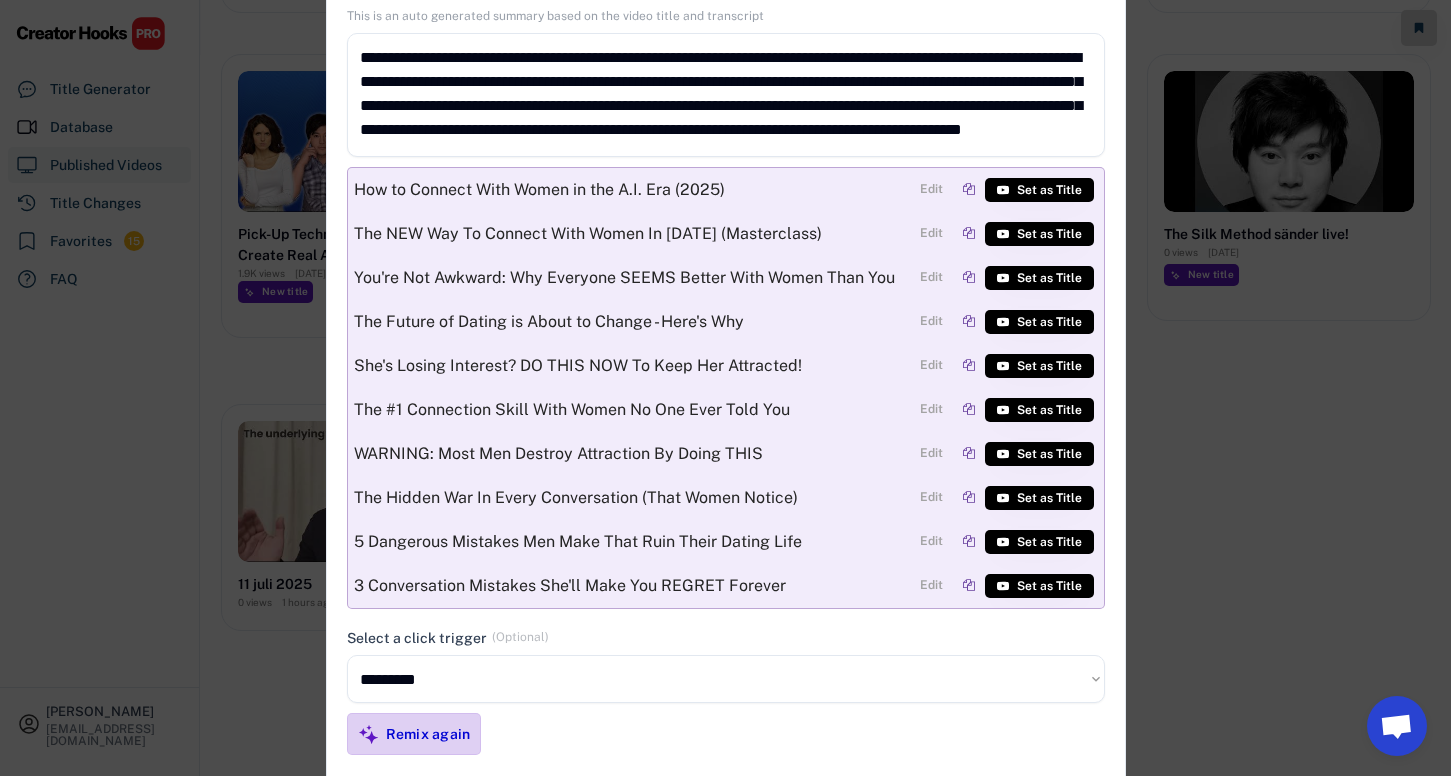 click 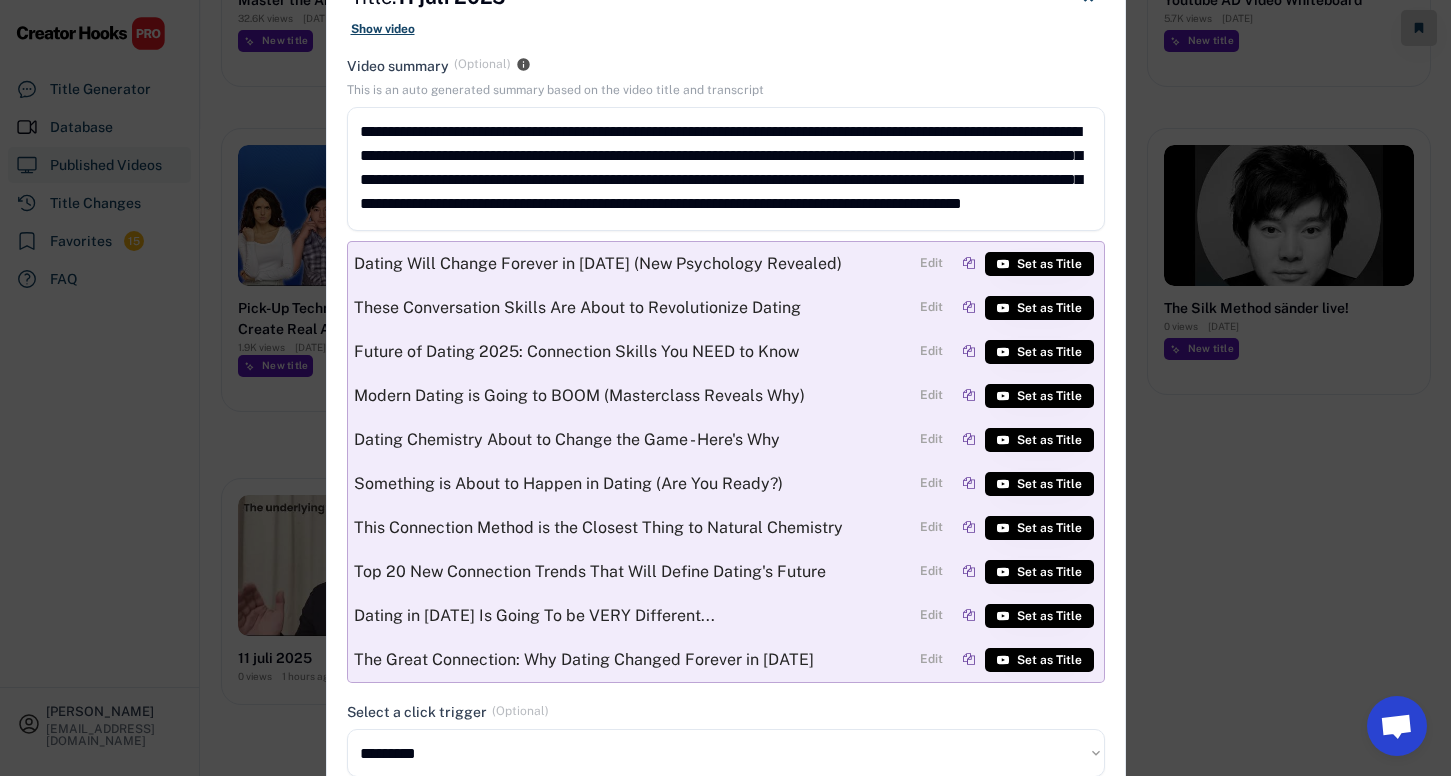 scroll, scrollTop: 622, scrollLeft: 0, axis: vertical 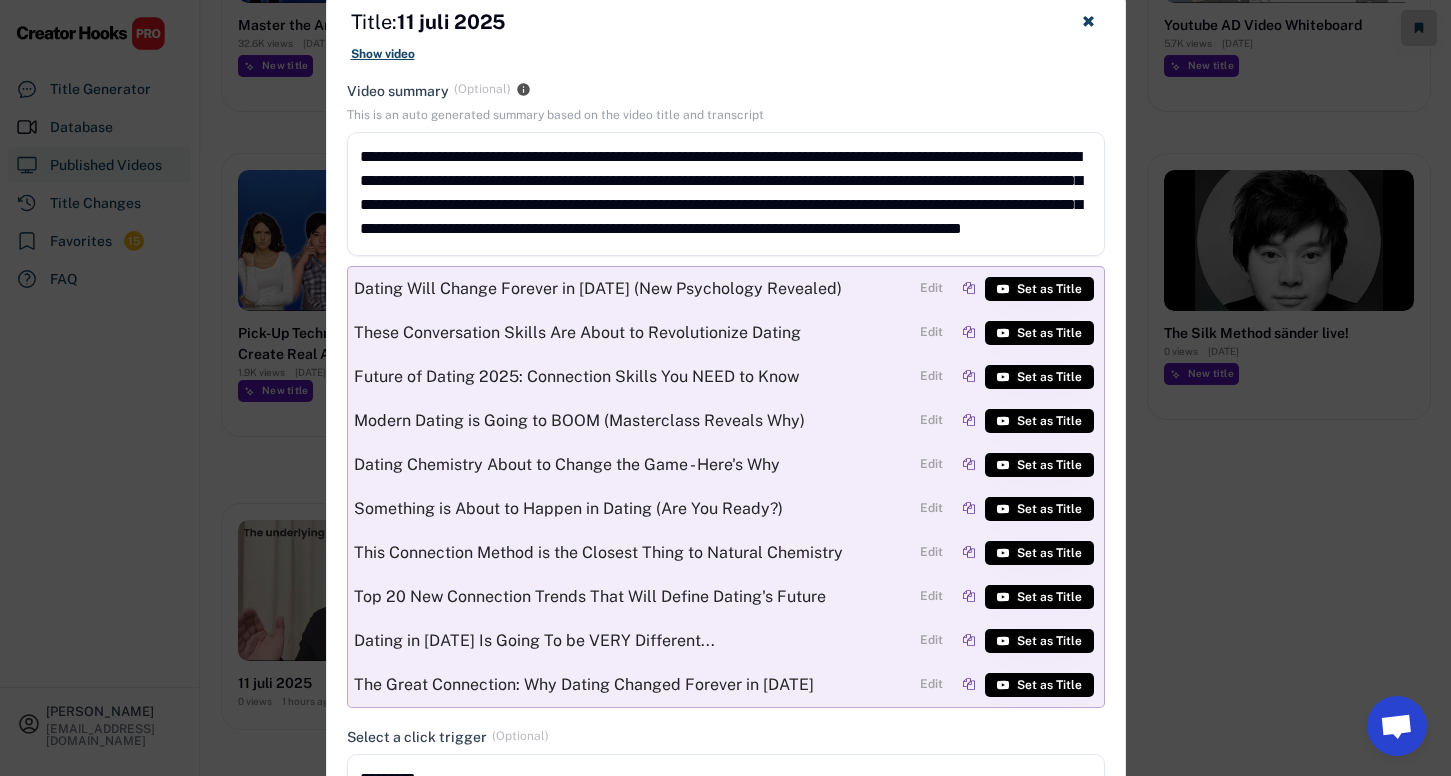 click at bounding box center (725, 388) 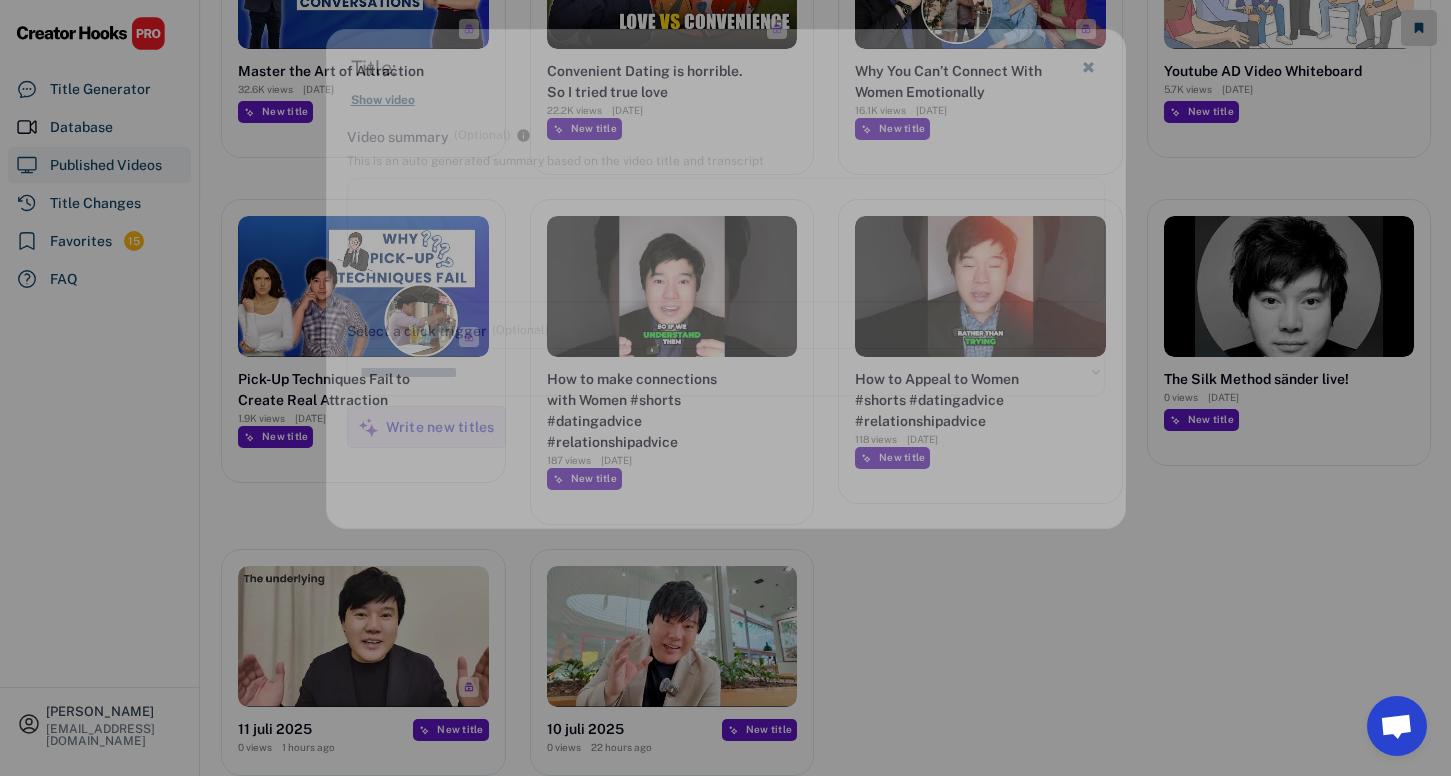 scroll, scrollTop: 554, scrollLeft: 0, axis: vertical 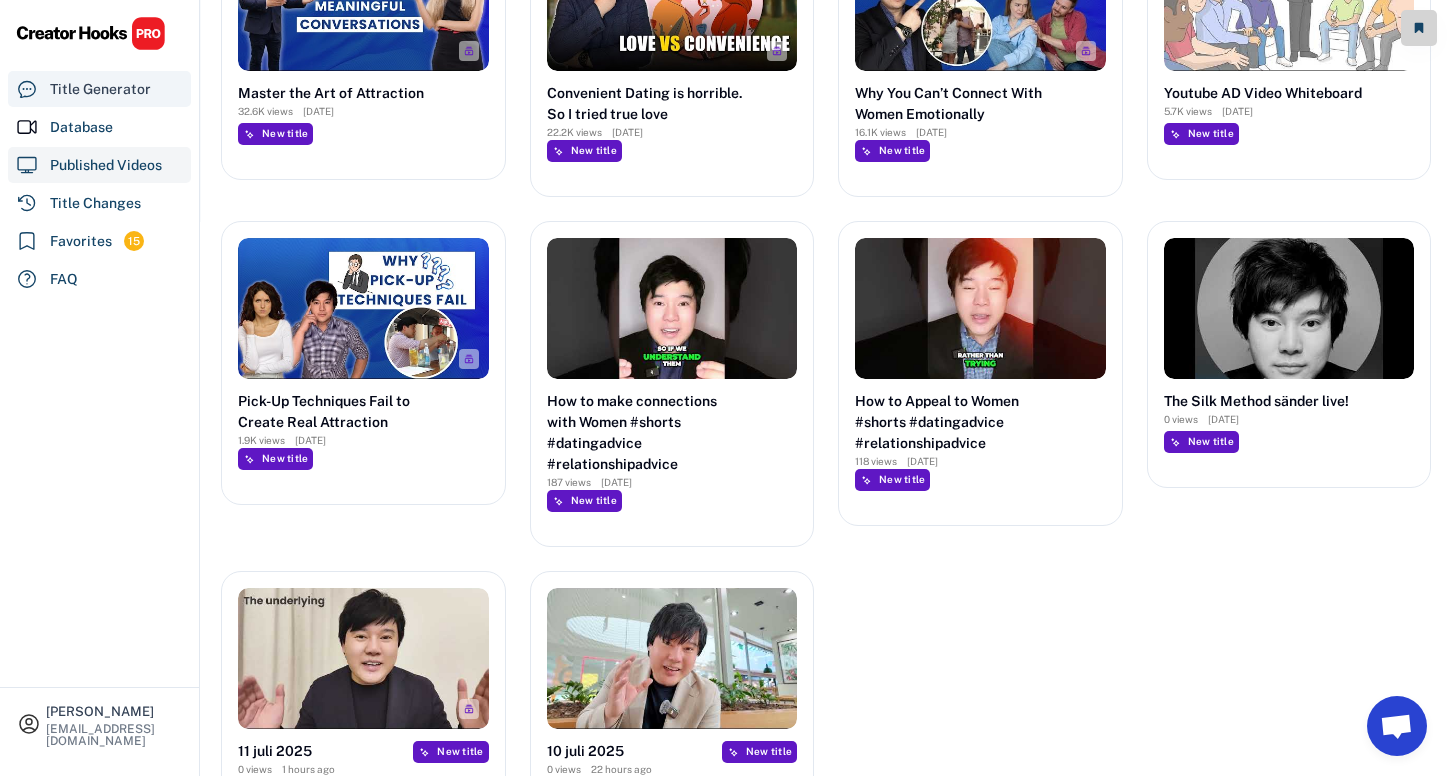 click on "Title Generator" at bounding box center (100, 89) 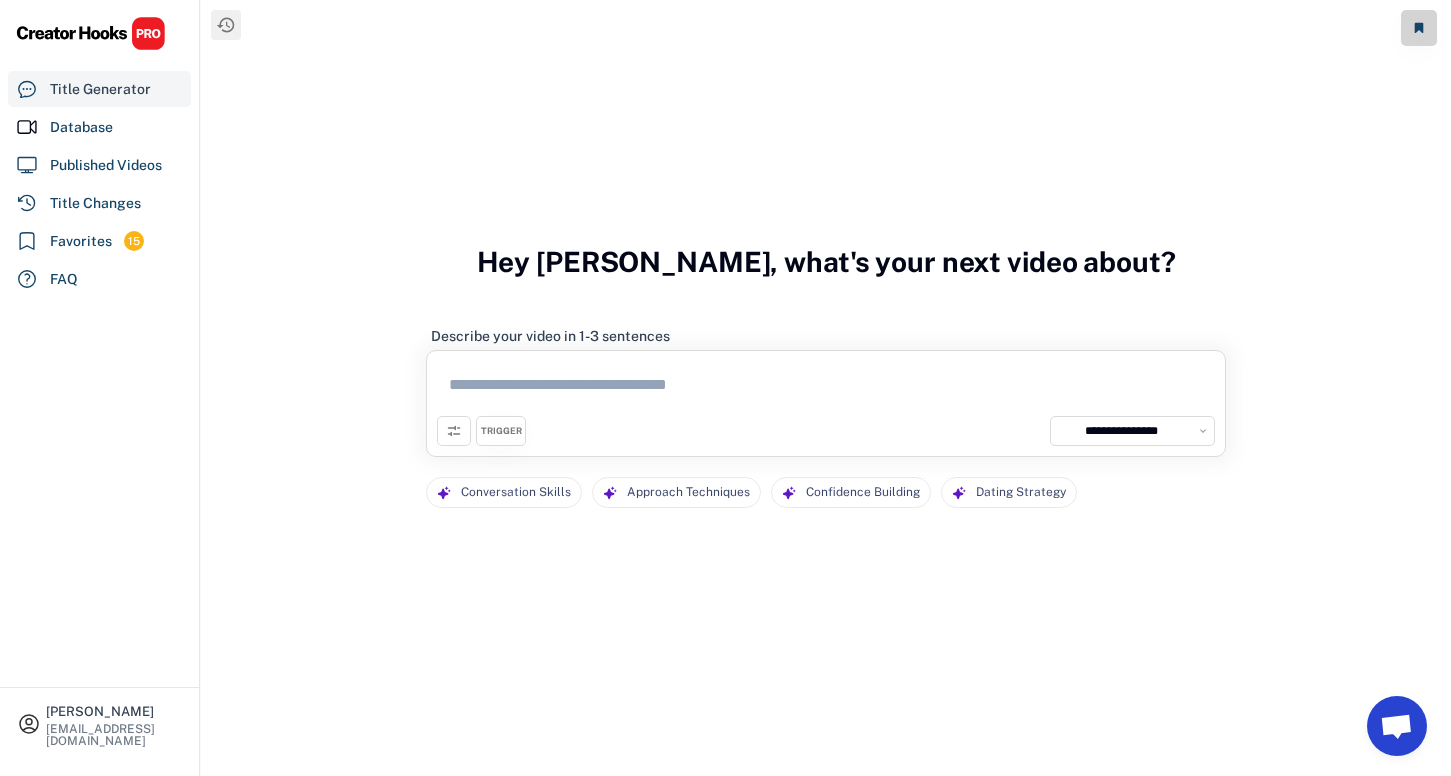 scroll, scrollTop: 0, scrollLeft: 0, axis: both 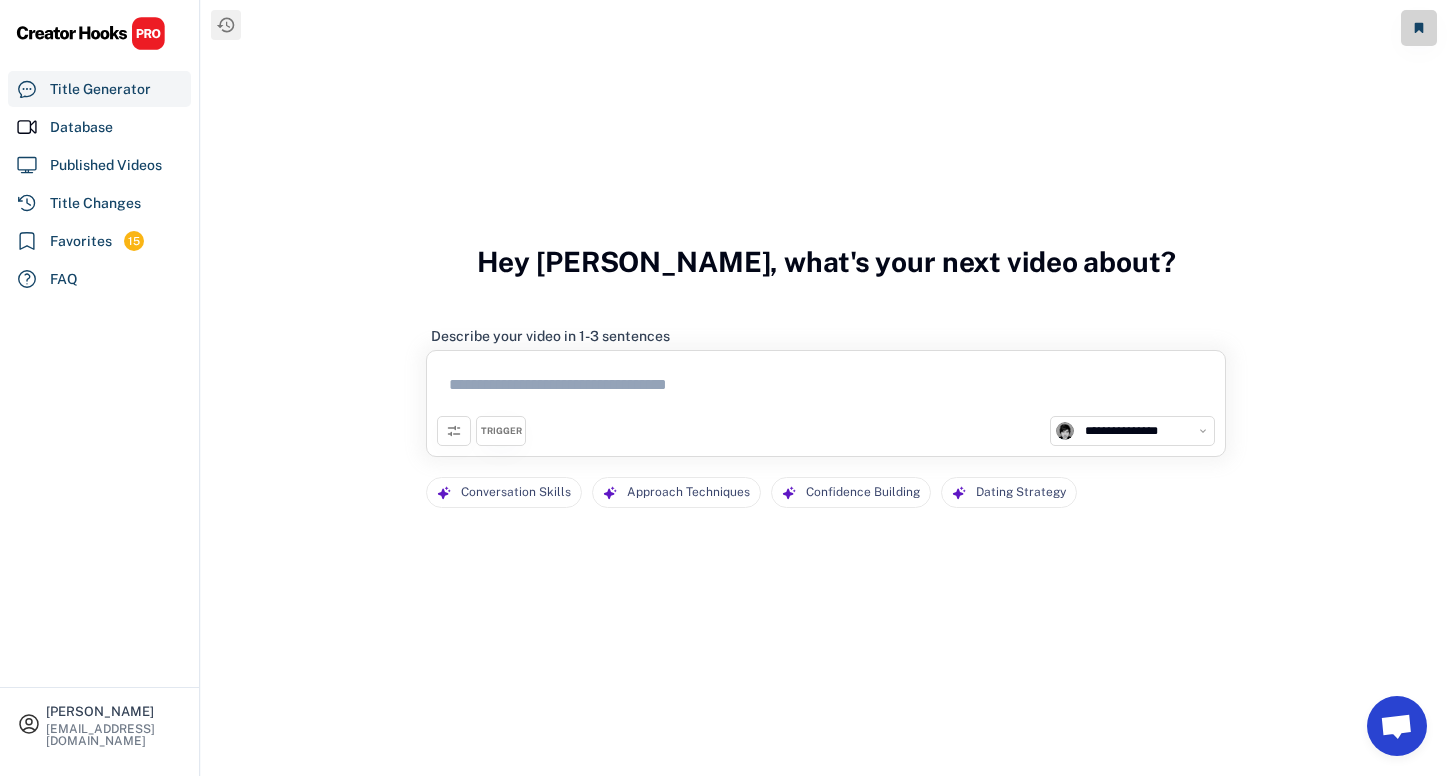 click at bounding box center [826, 388] 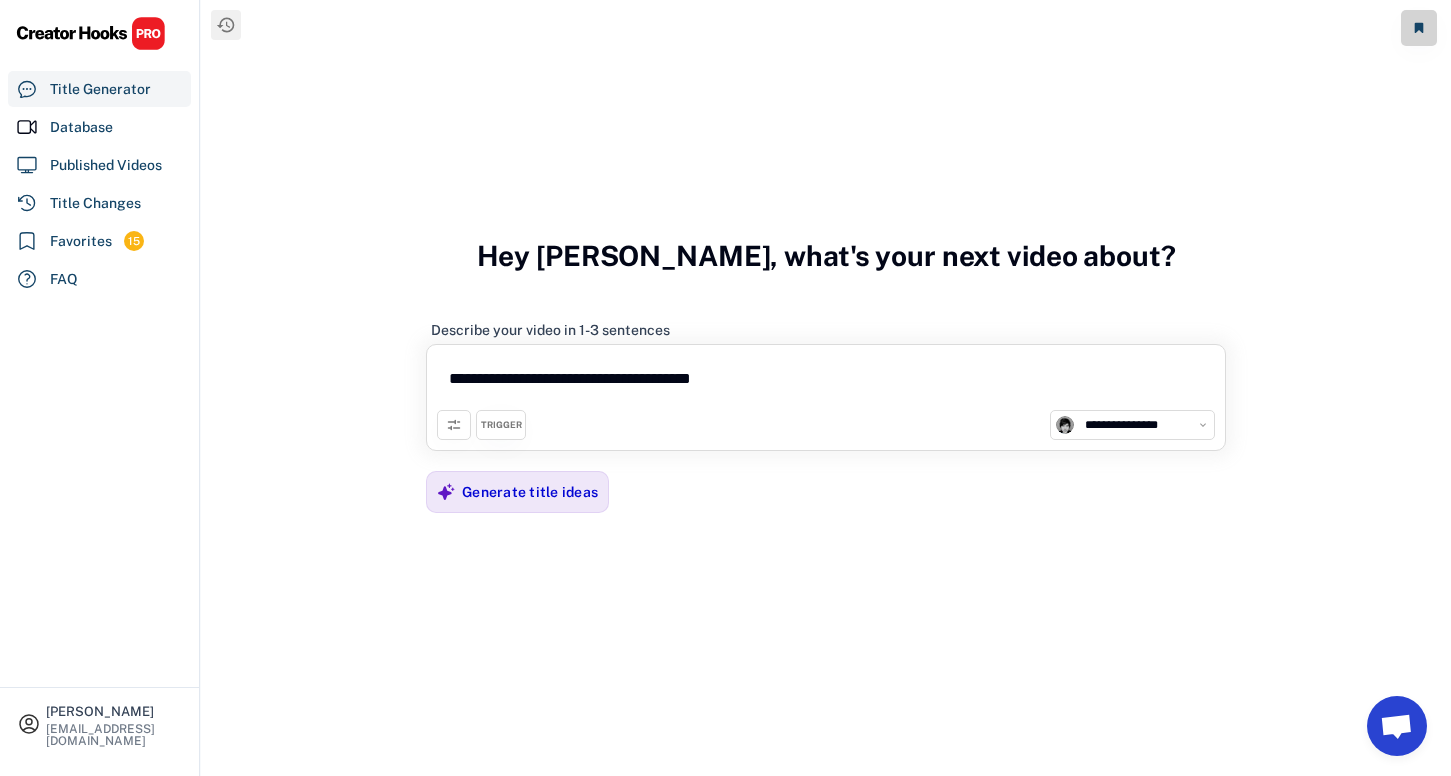 click on "**********" at bounding box center [826, 382] 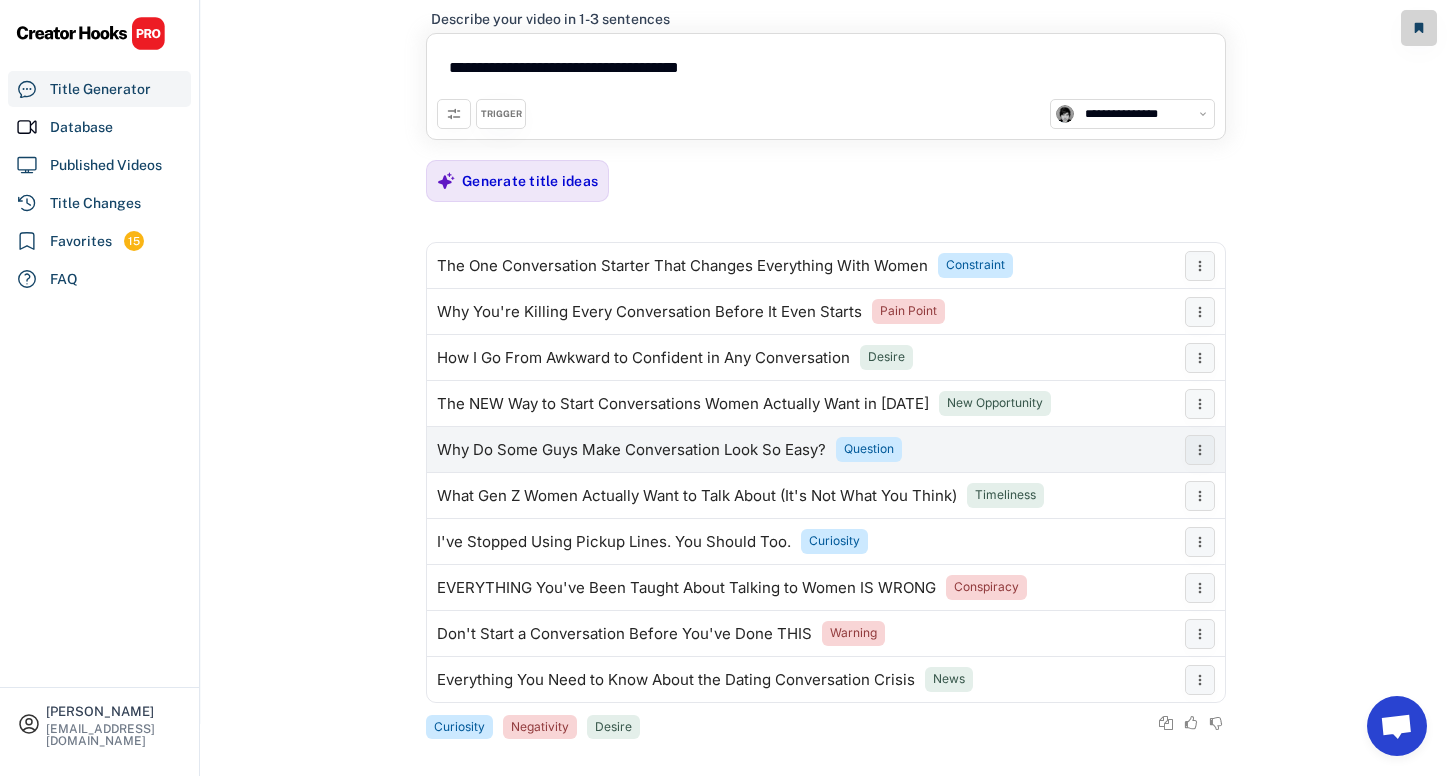 scroll, scrollTop: 67, scrollLeft: 0, axis: vertical 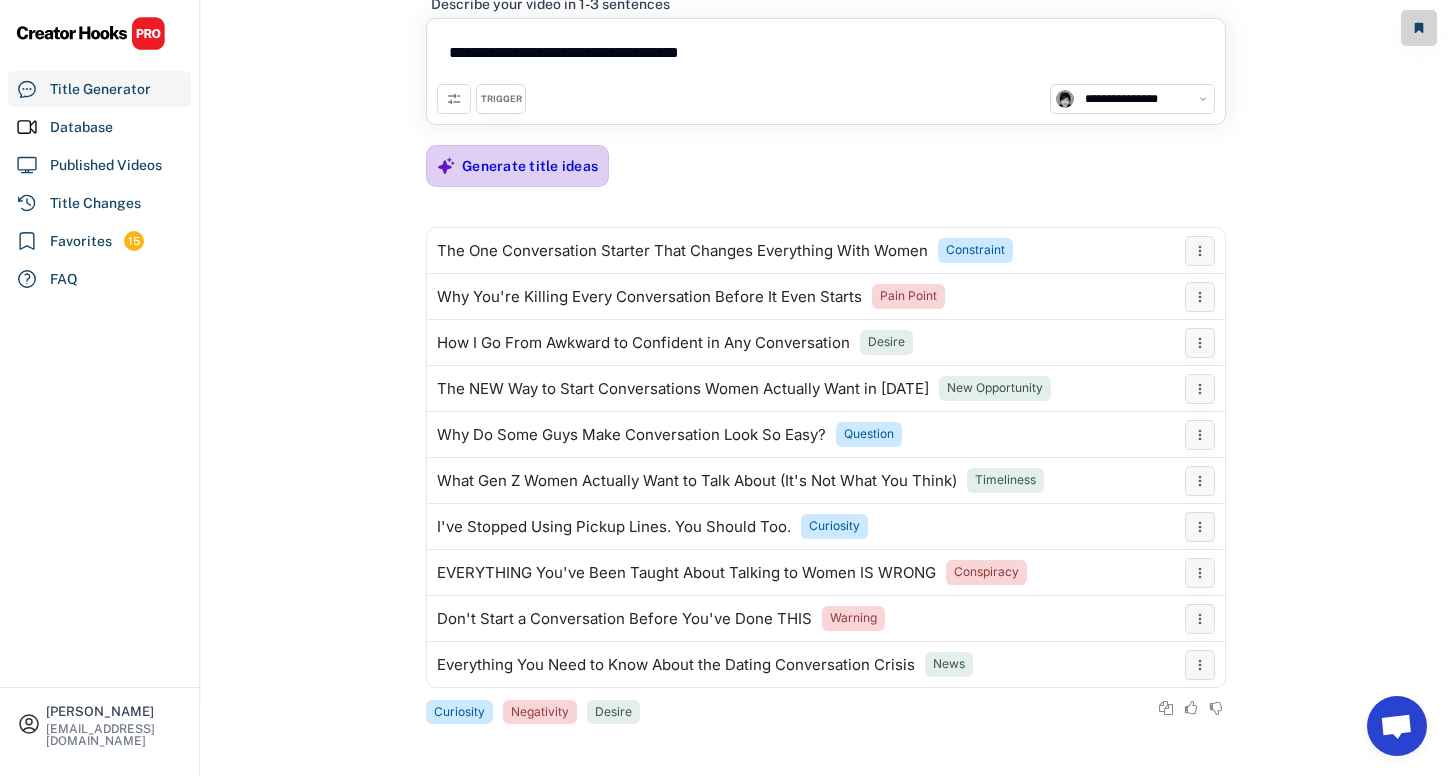 type on "**********" 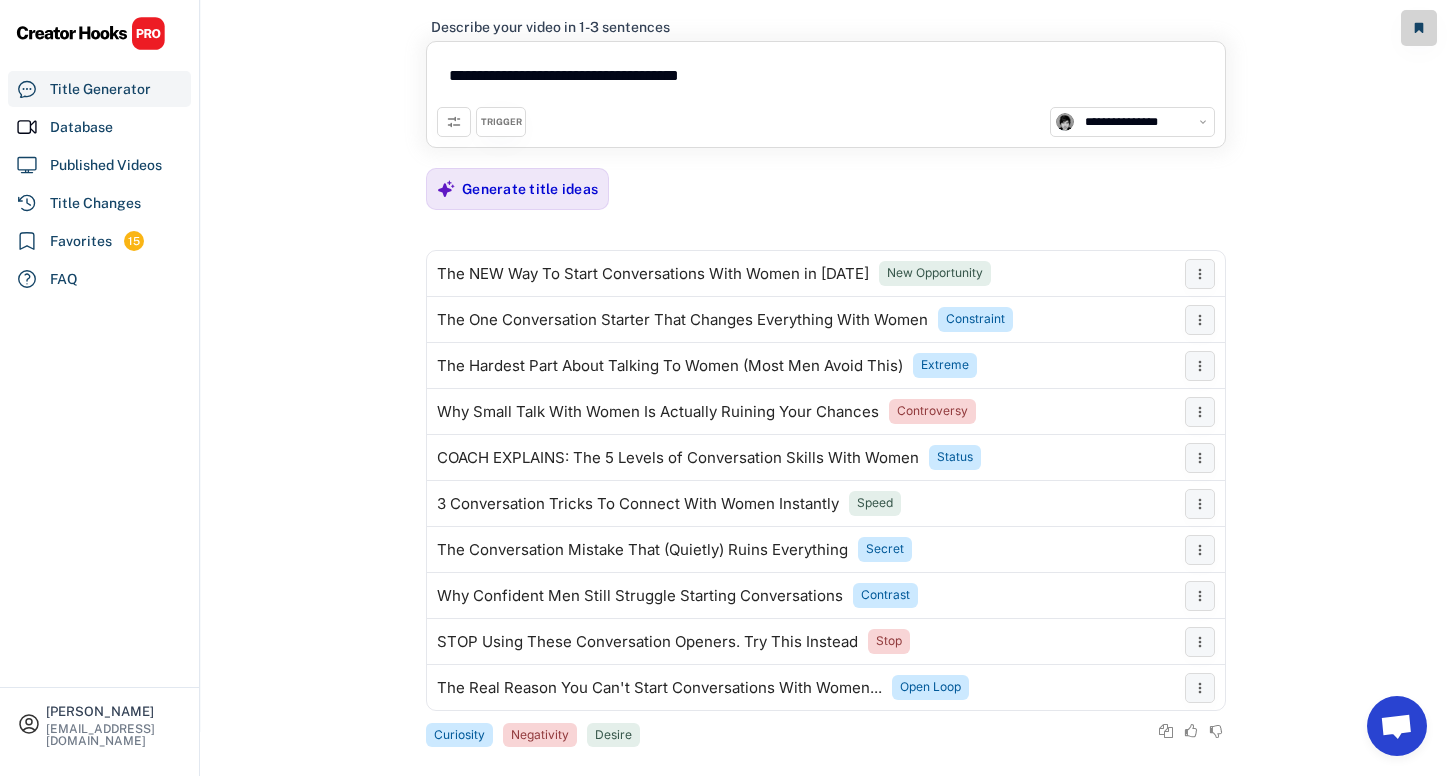 scroll, scrollTop: 67, scrollLeft: 0, axis: vertical 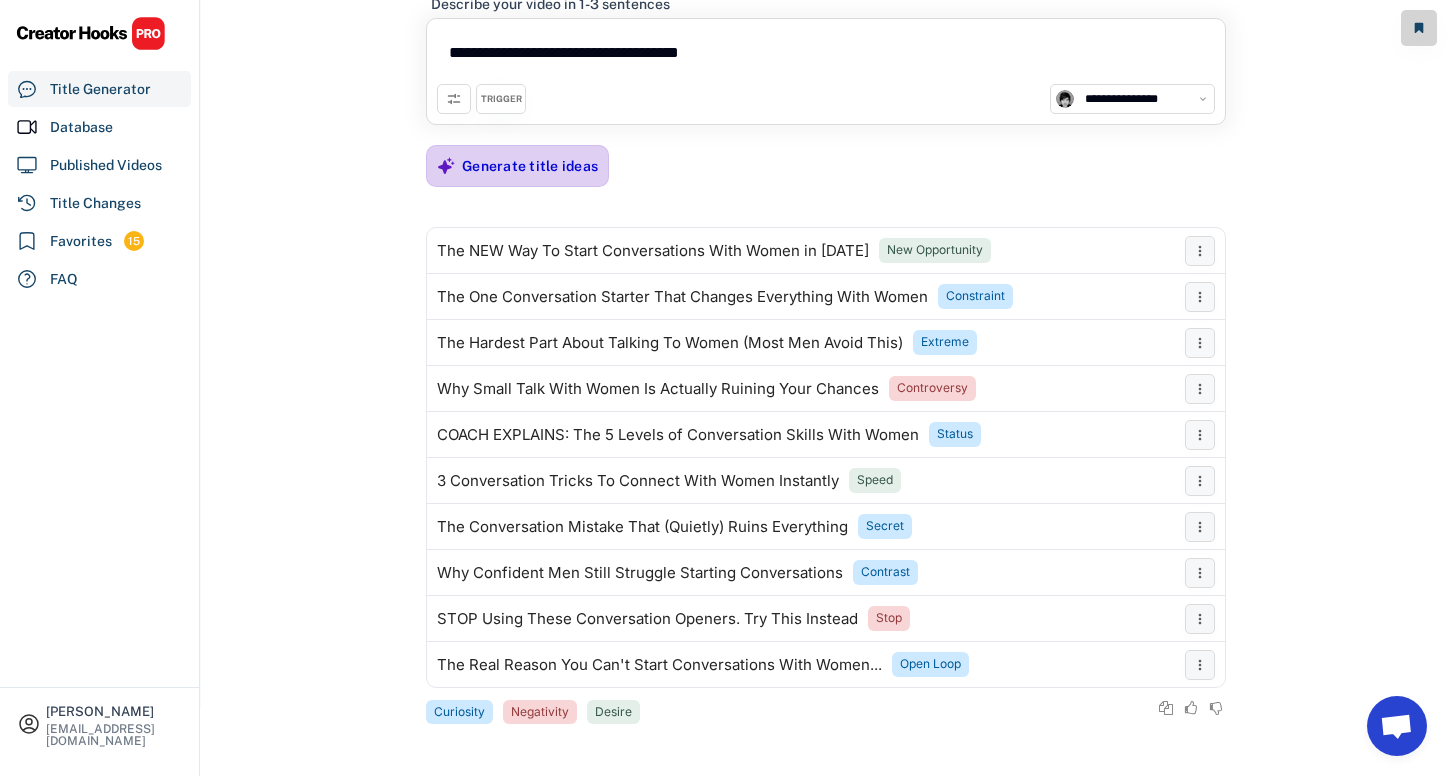 click on "Generate title ideas" at bounding box center (530, 166) 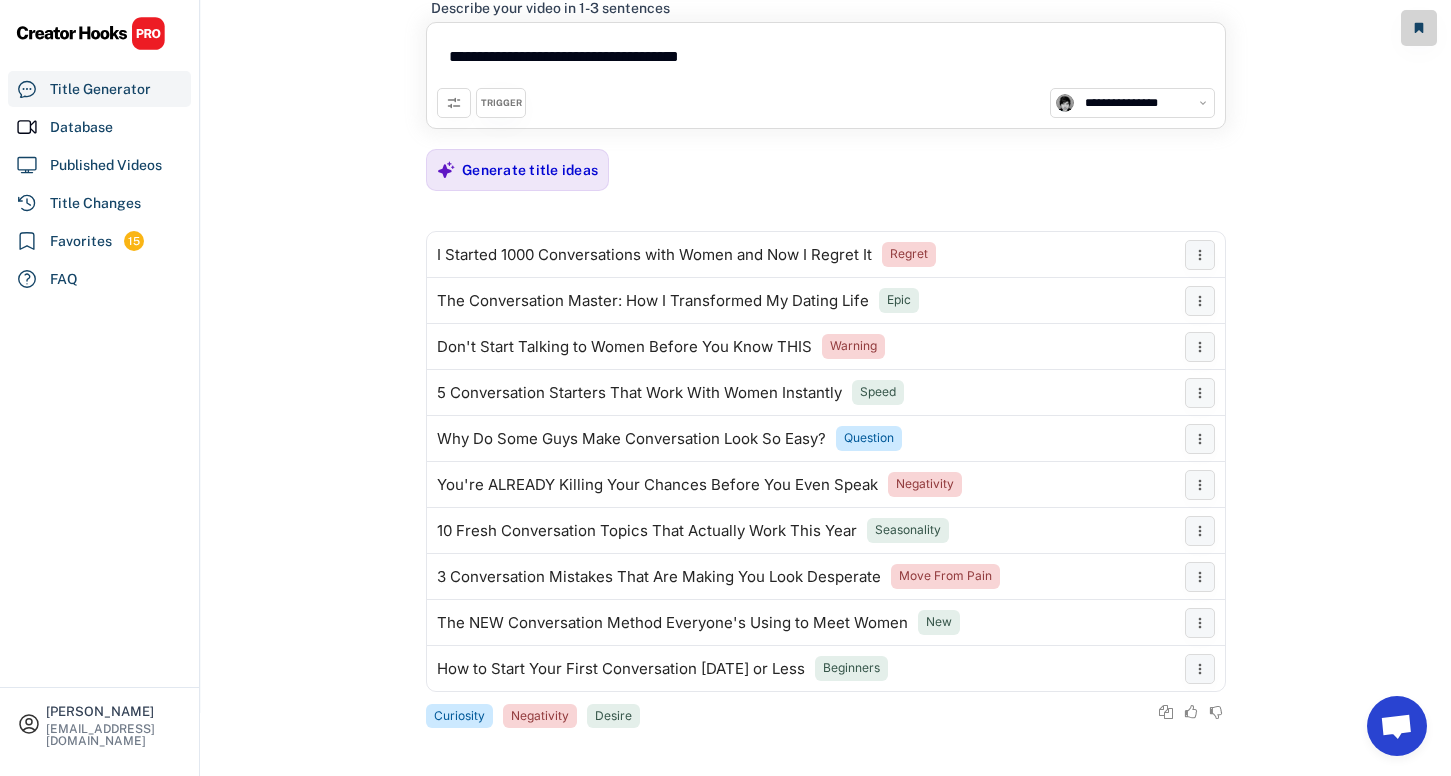 scroll, scrollTop: 67, scrollLeft: 0, axis: vertical 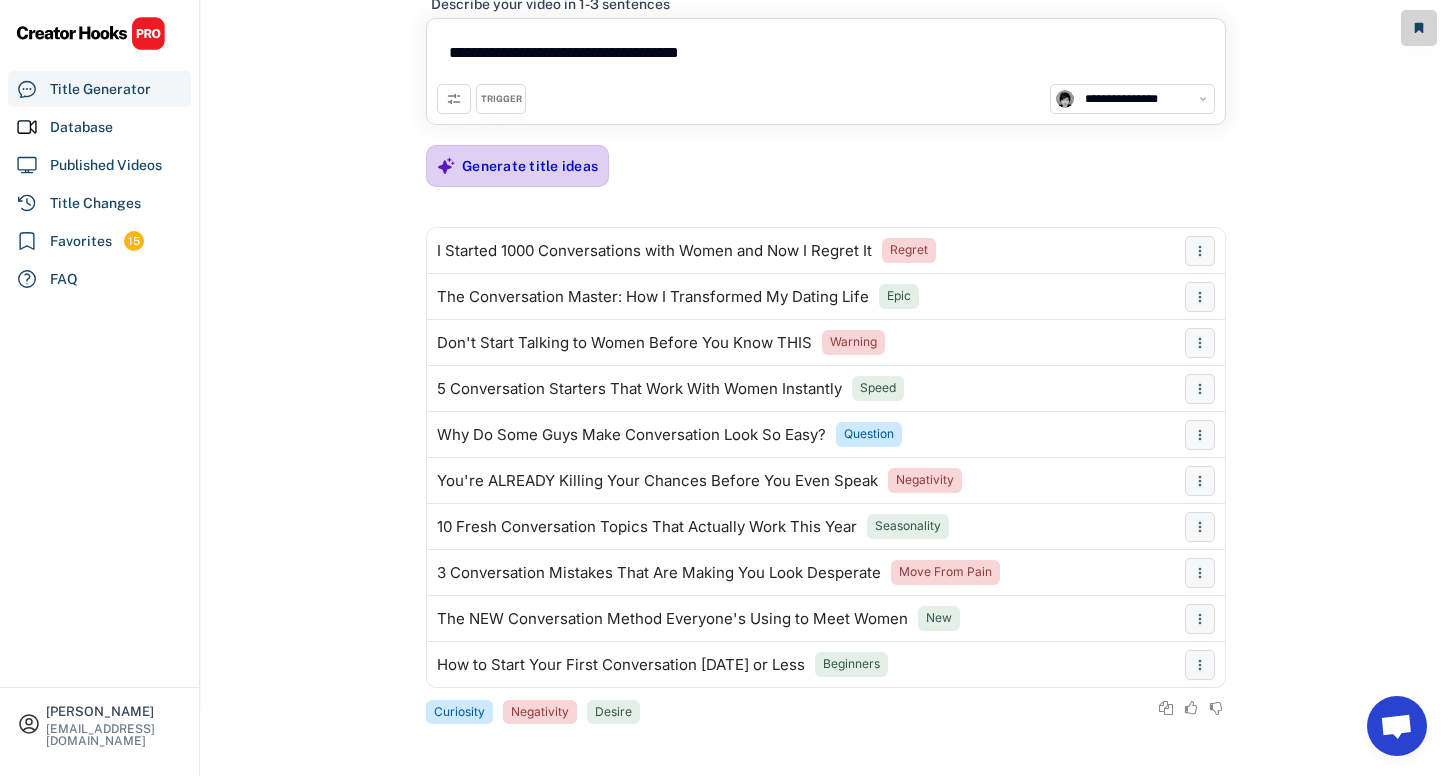 click on "Generate title ideas" at bounding box center (530, 166) 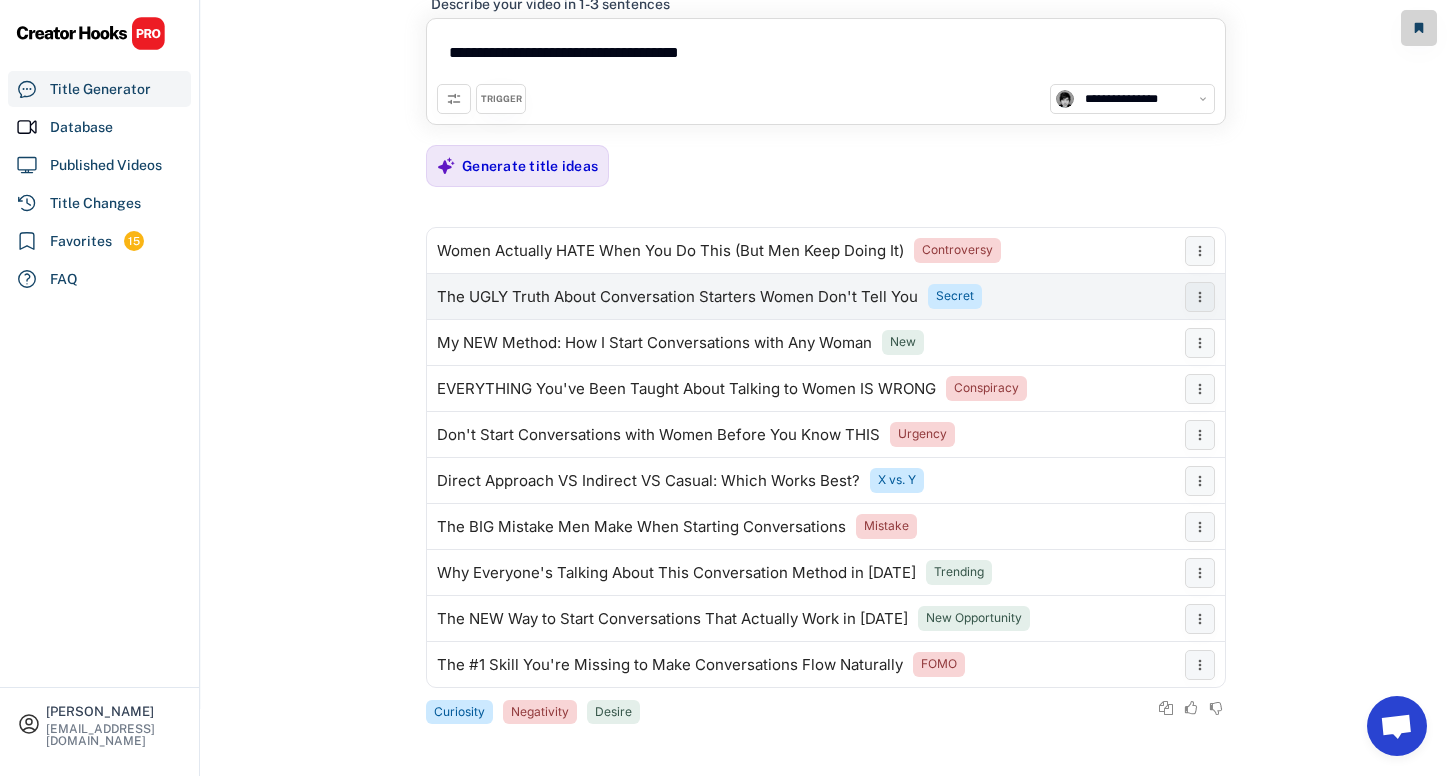scroll, scrollTop: 0, scrollLeft: 0, axis: both 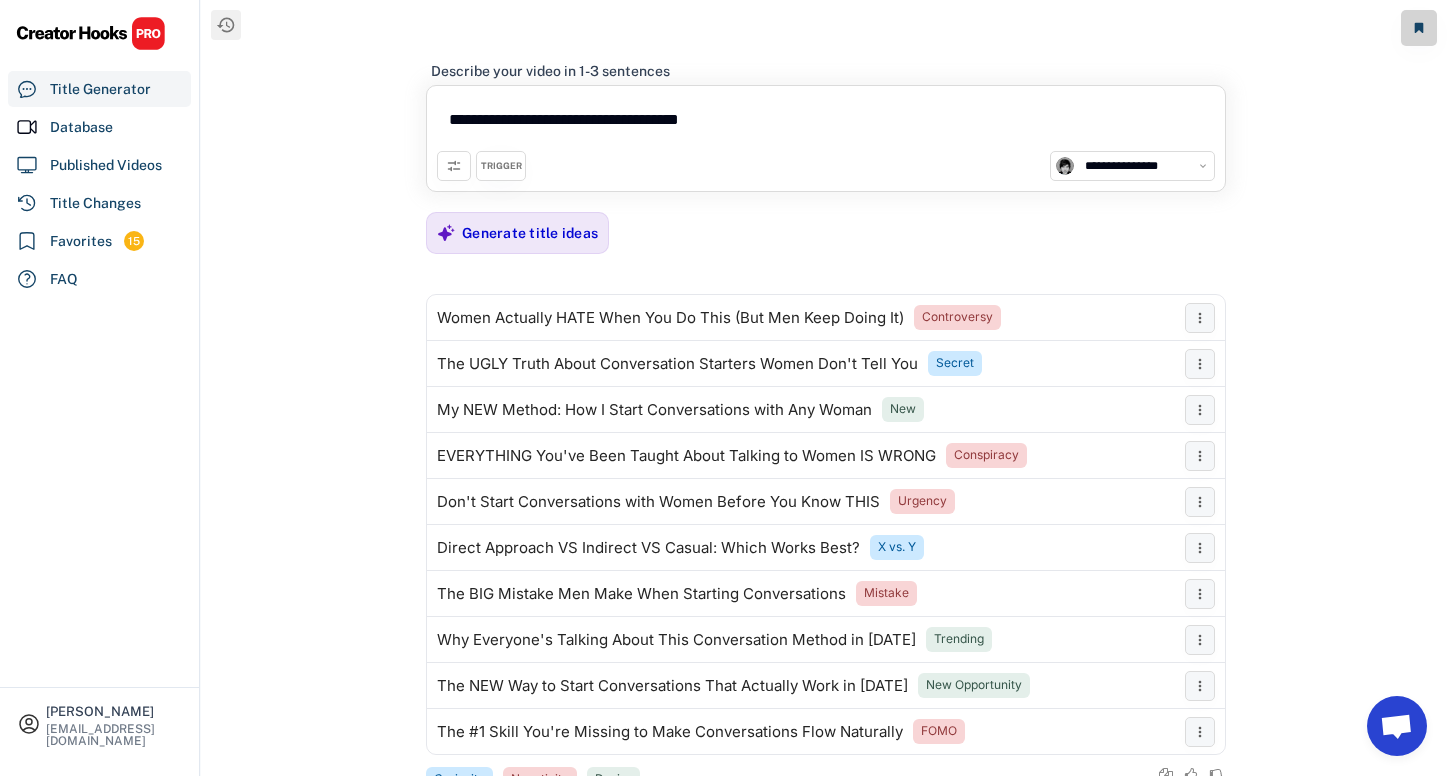 click on "TRIGGER" at bounding box center [501, 166] 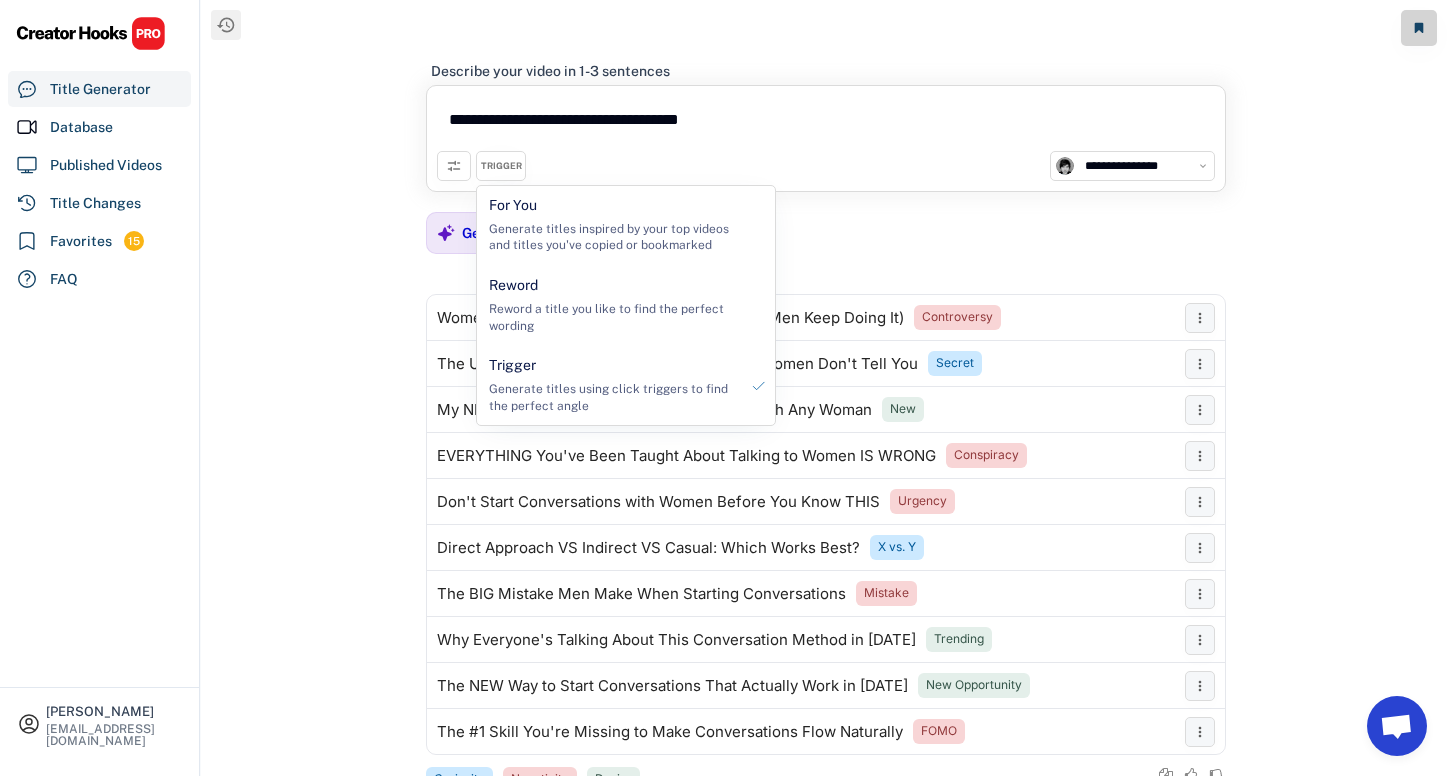 click on "TRIGGER" at bounding box center [501, 166] 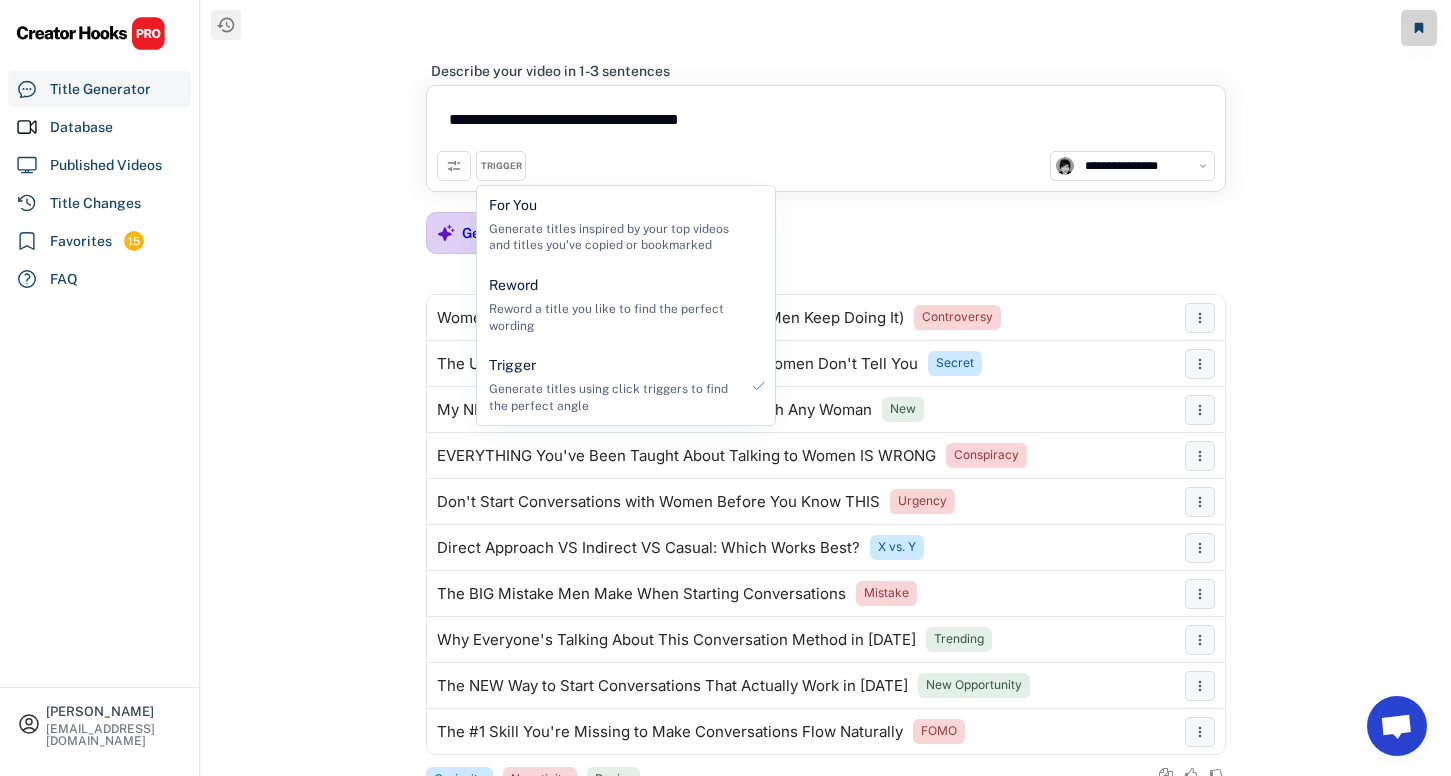 click on "Generate title ideas" at bounding box center [517, 233] 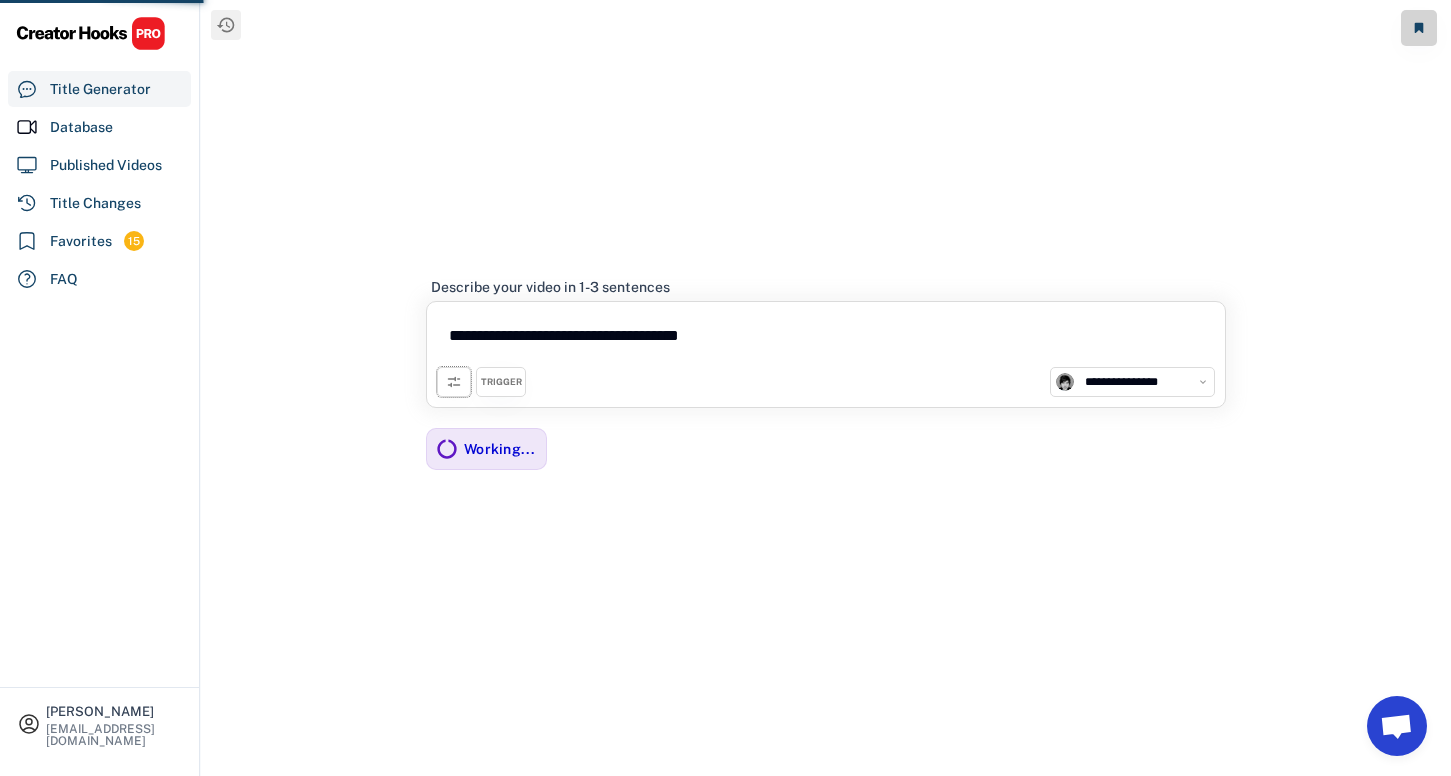 click at bounding box center [454, 382] 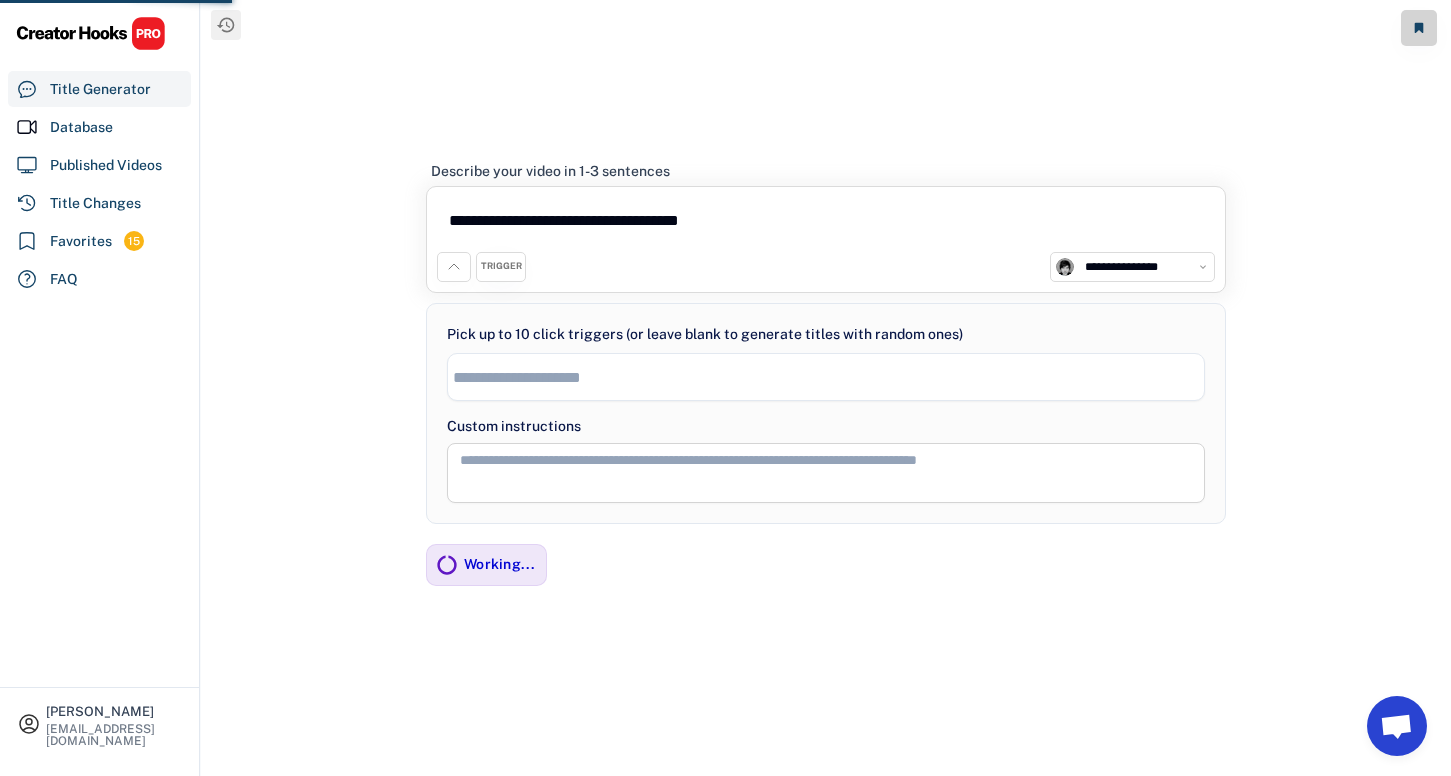 click on "**********" at bounding box center [826, 388] 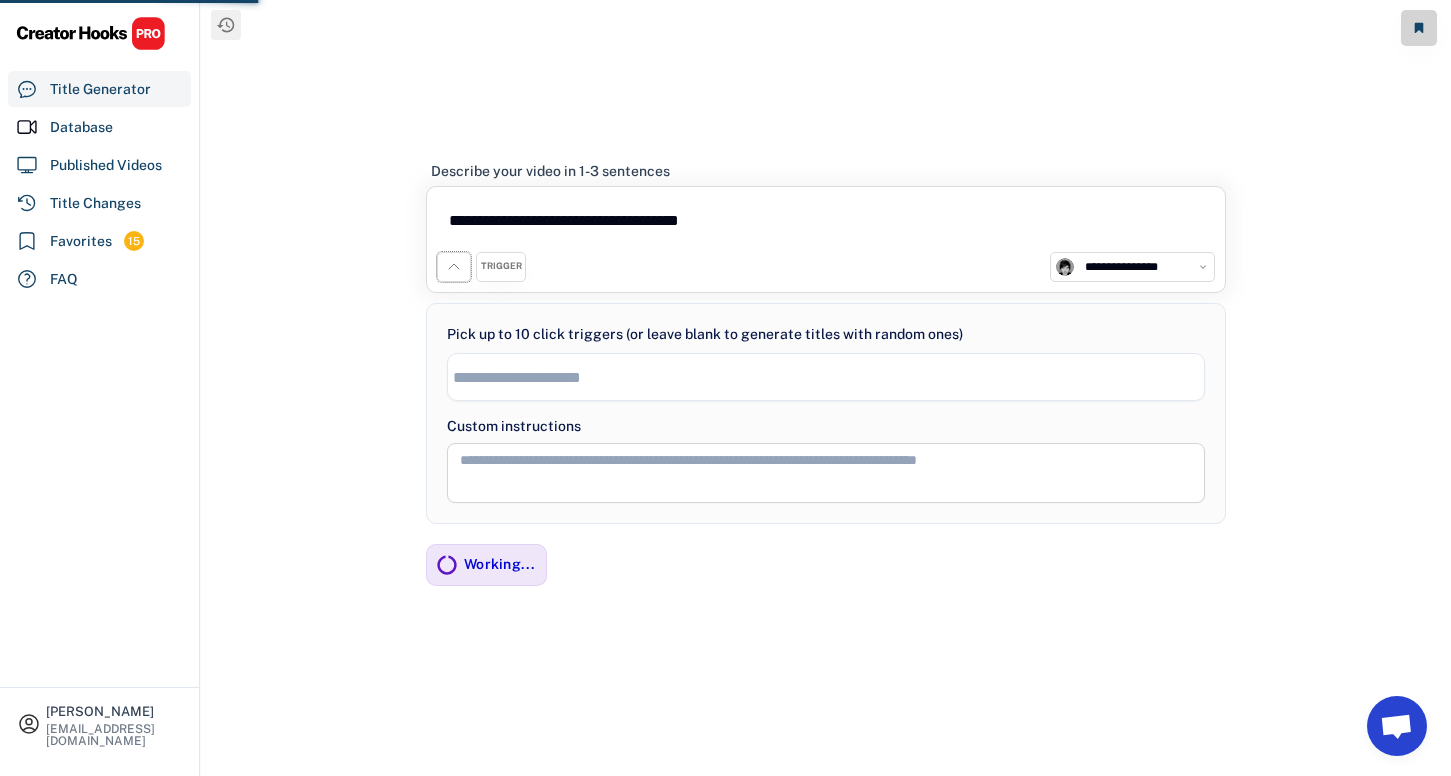 click 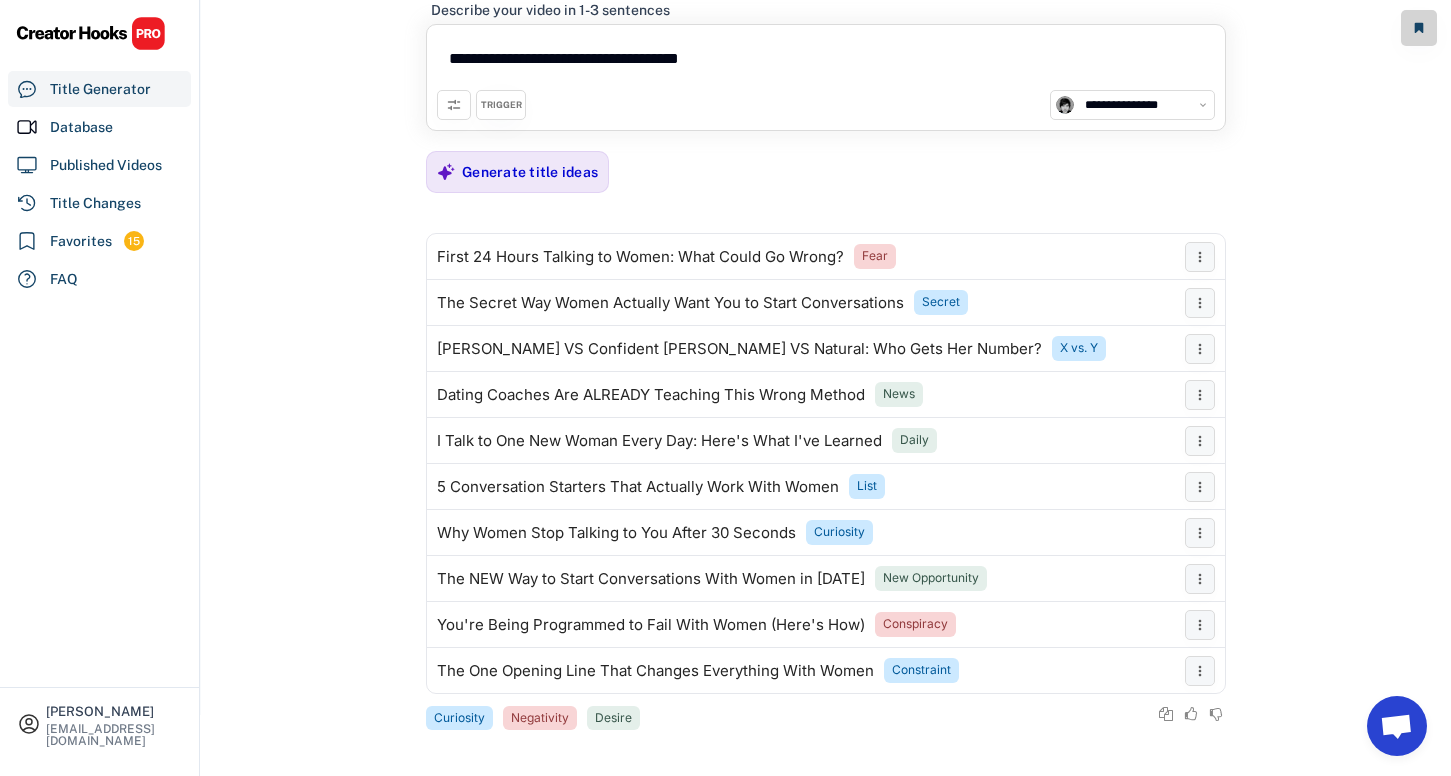 scroll, scrollTop: 67, scrollLeft: 0, axis: vertical 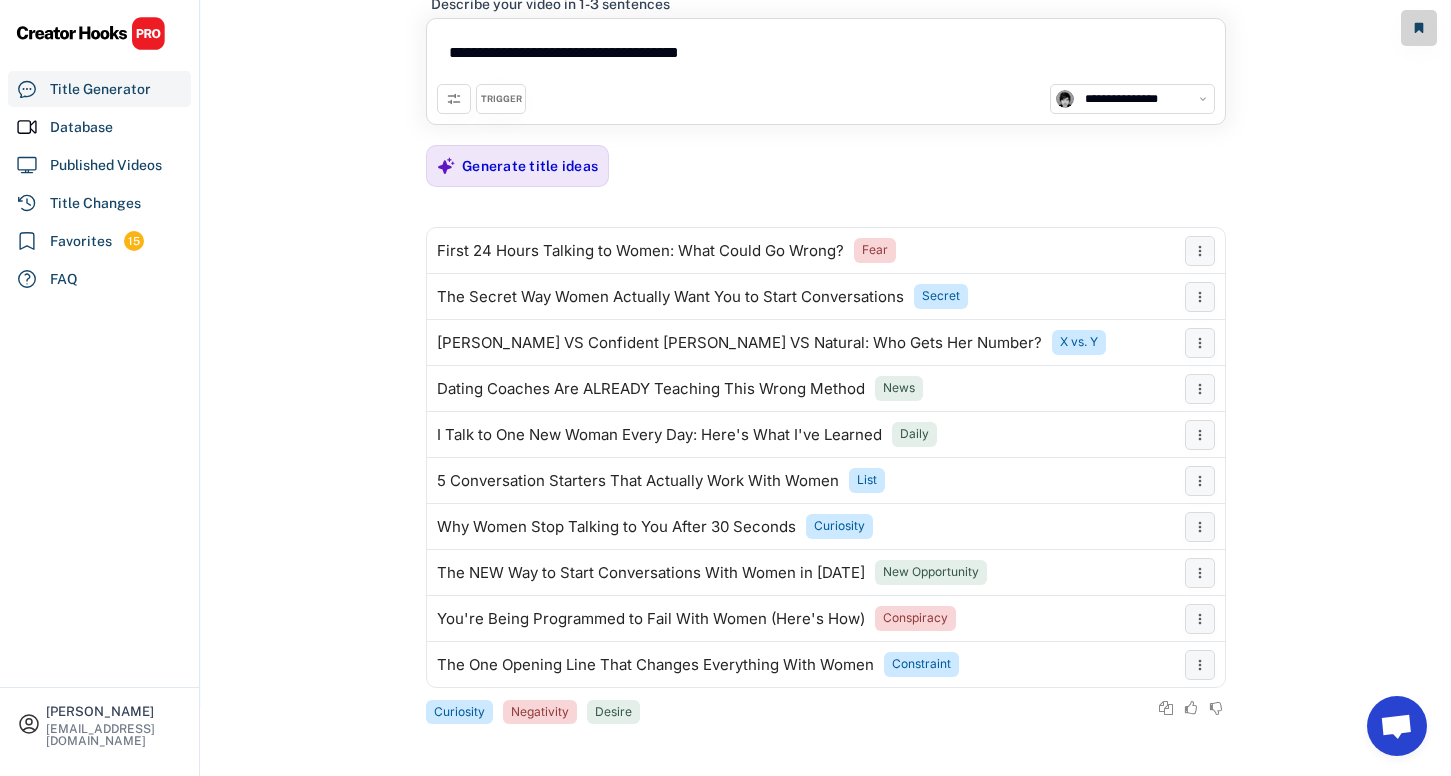 click on "**********" at bounding box center (826, 56) 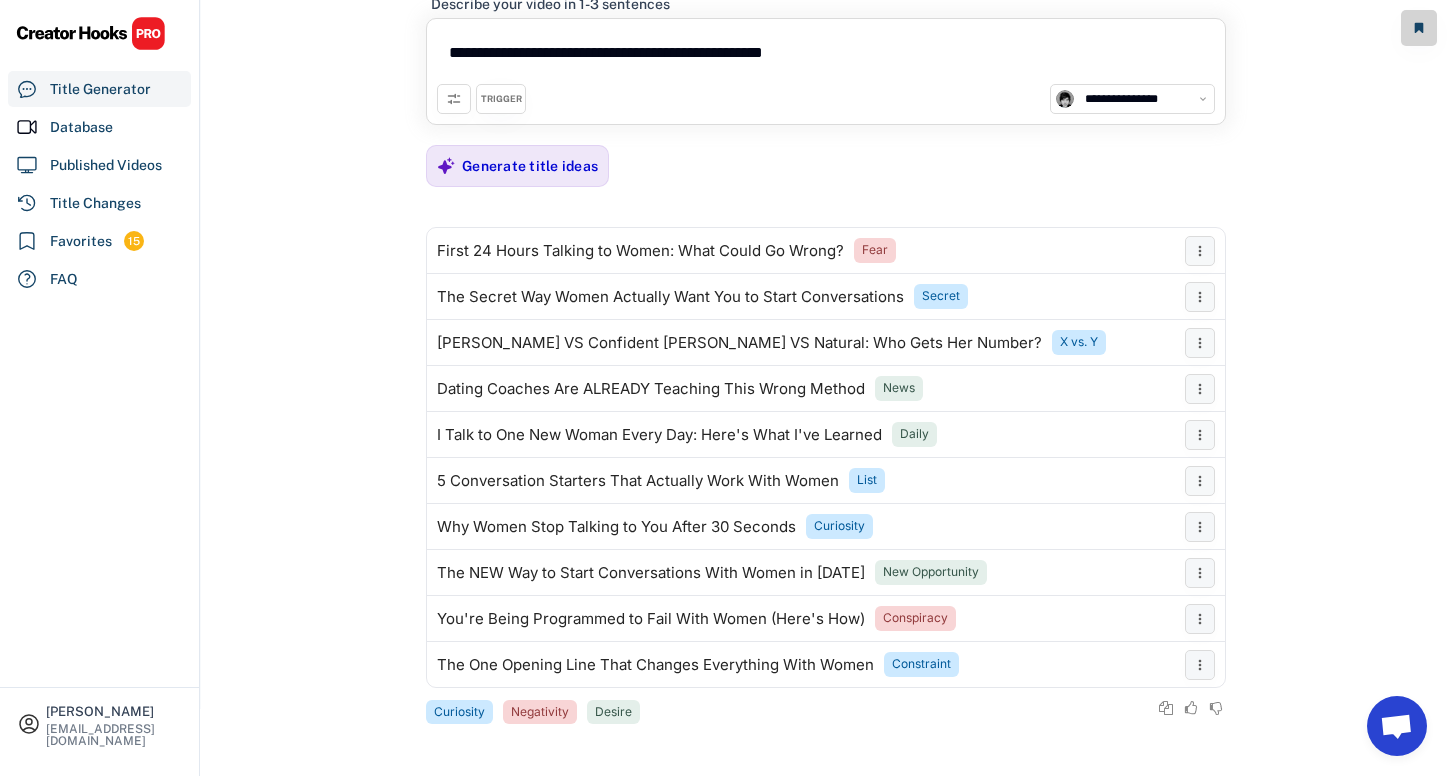 click on "**********" at bounding box center (826, 56) 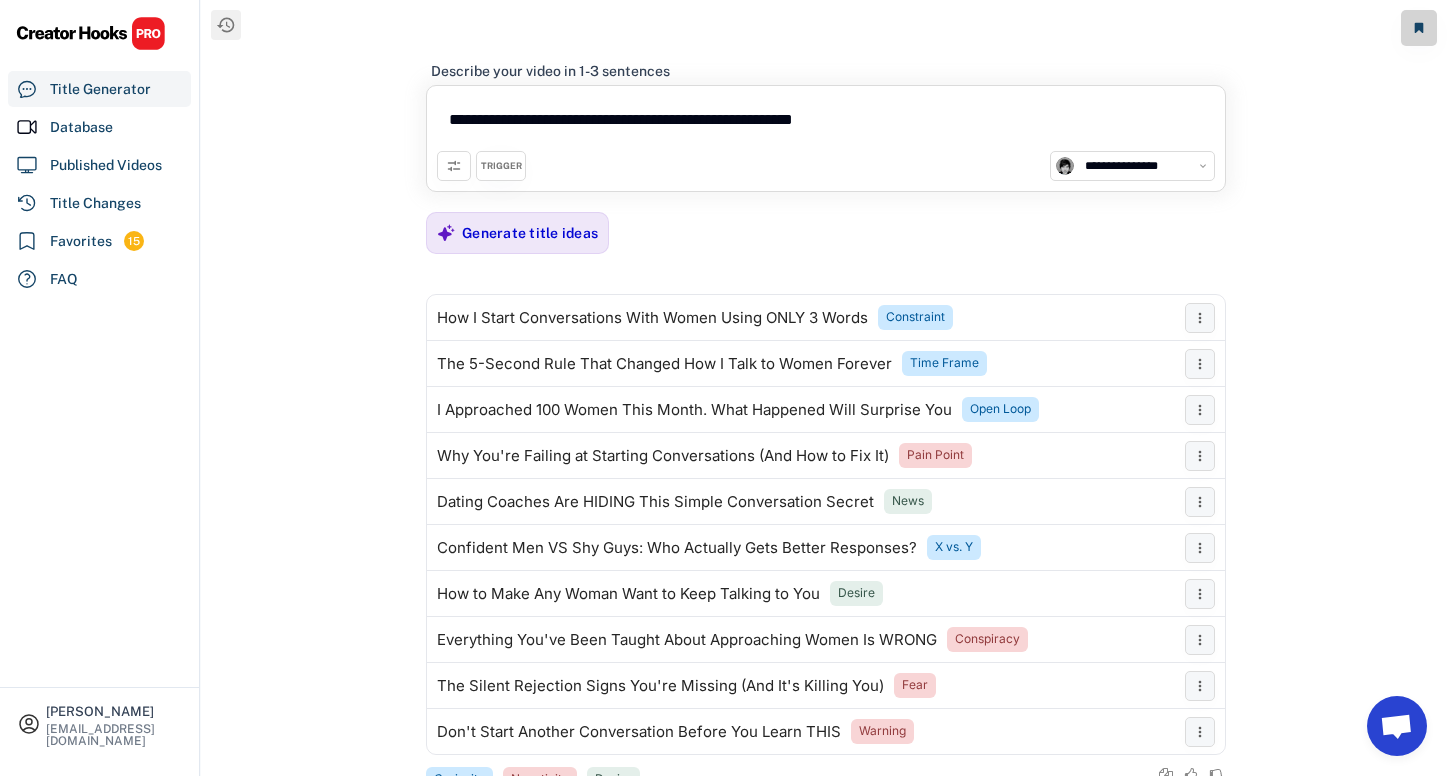scroll, scrollTop: 67, scrollLeft: 0, axis: vertical 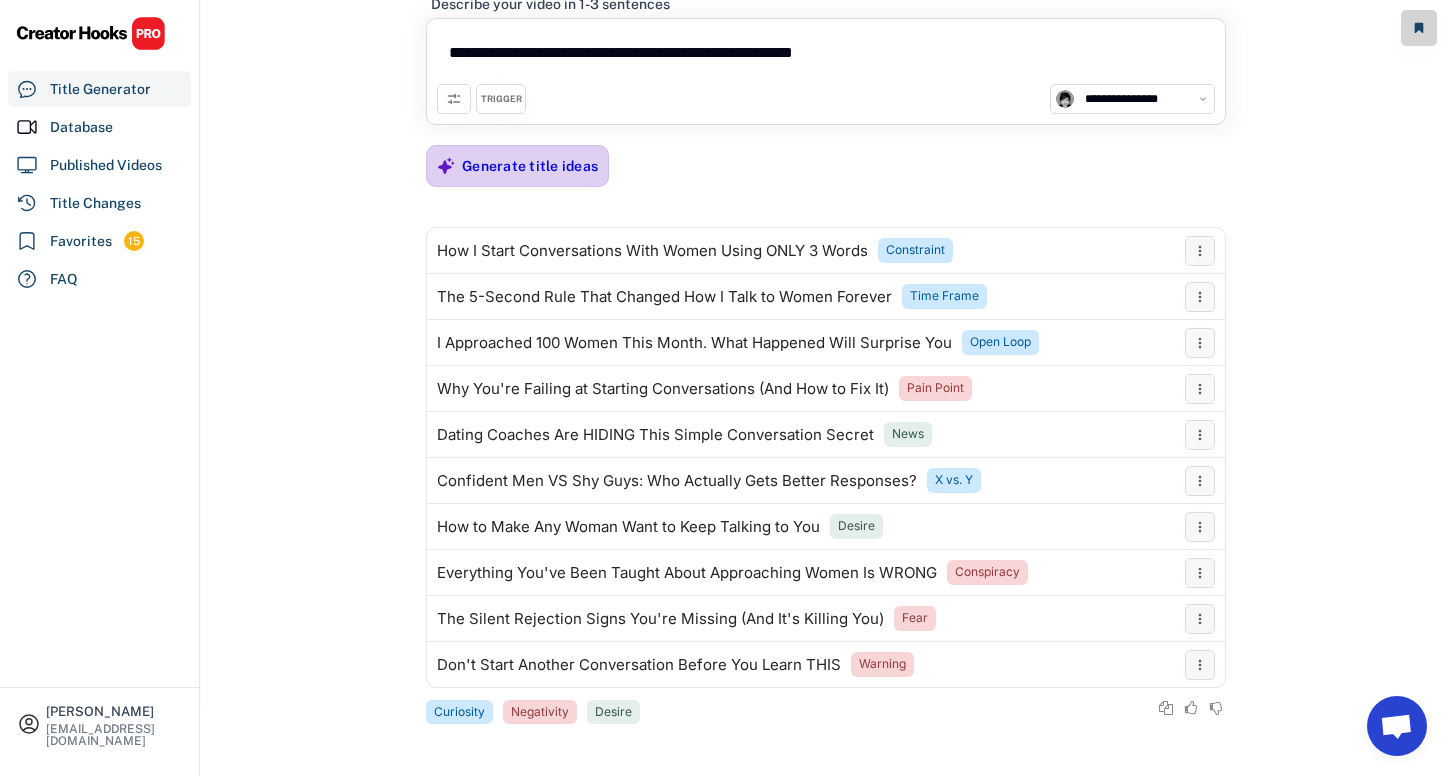 click on "Generate title ideas" at bounding box center [530, 166] 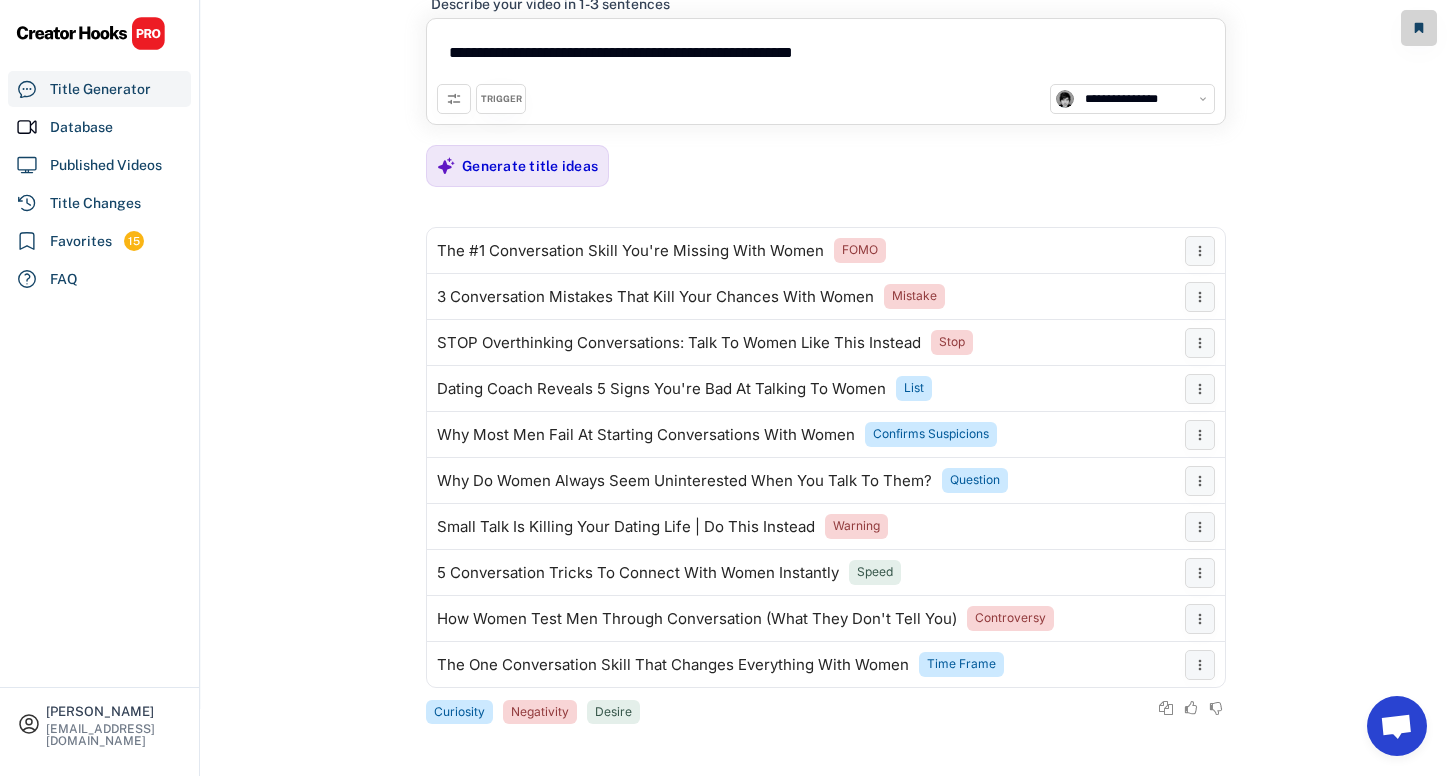 scroll, scrollTop: 0, scrollLeft: 0, axis: both 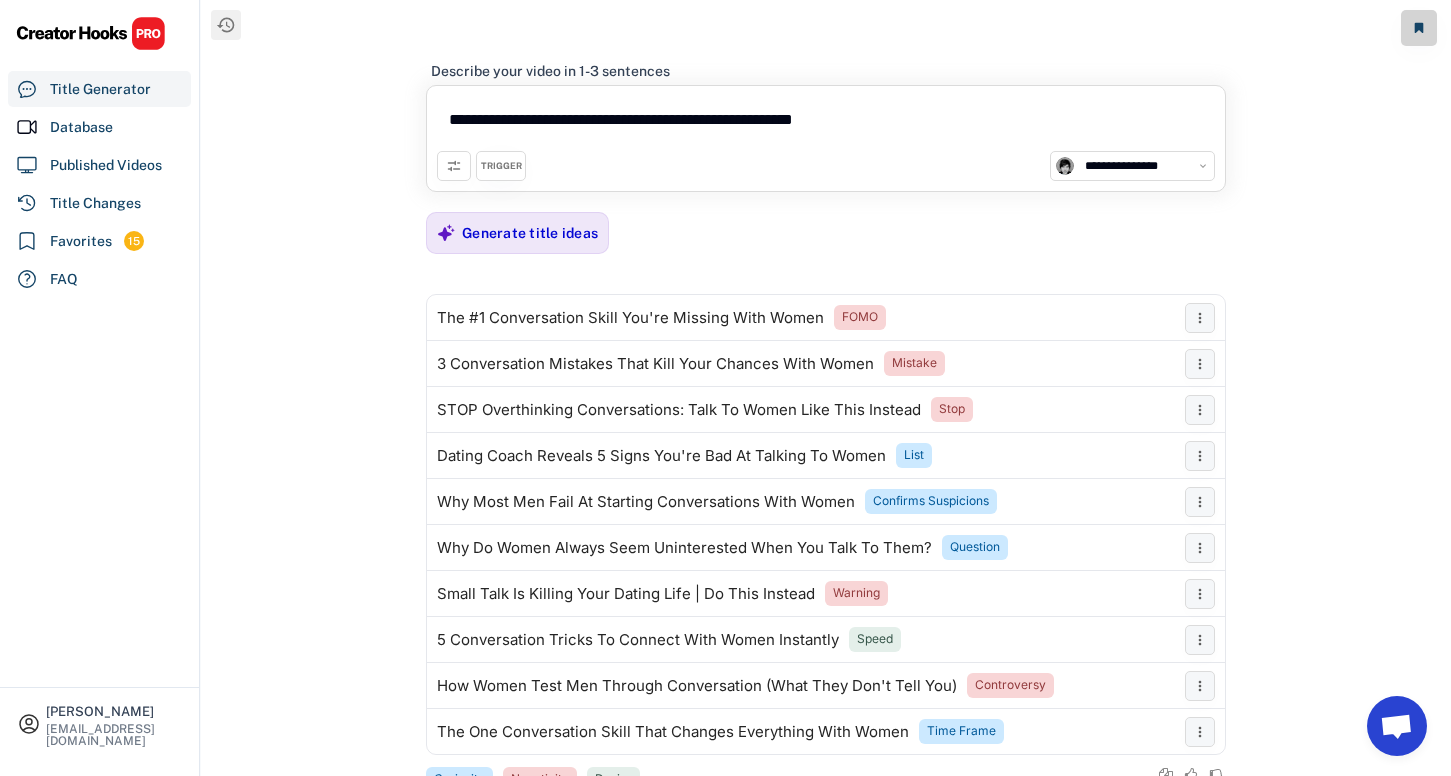 click on "**********" at bounding box center (826, 123) 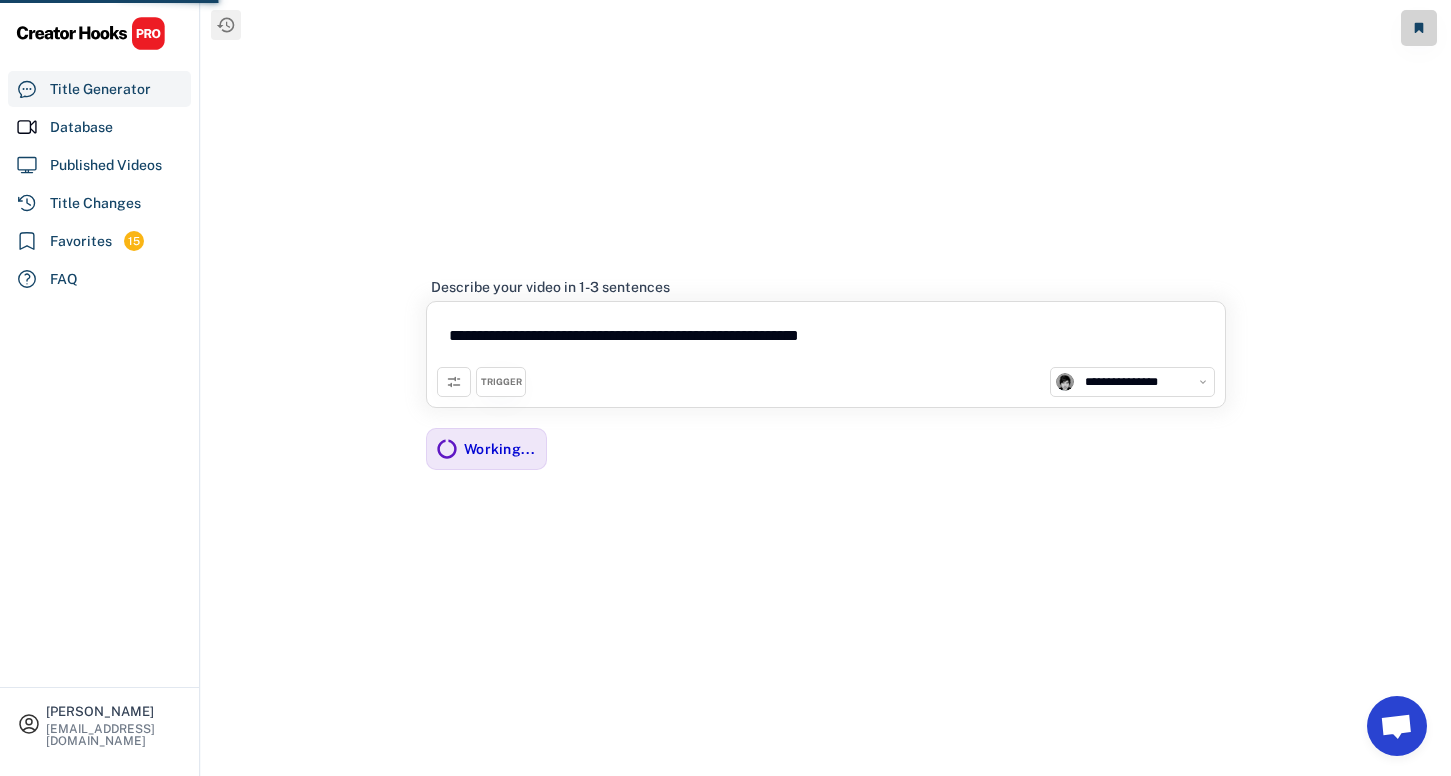 type on "**********" 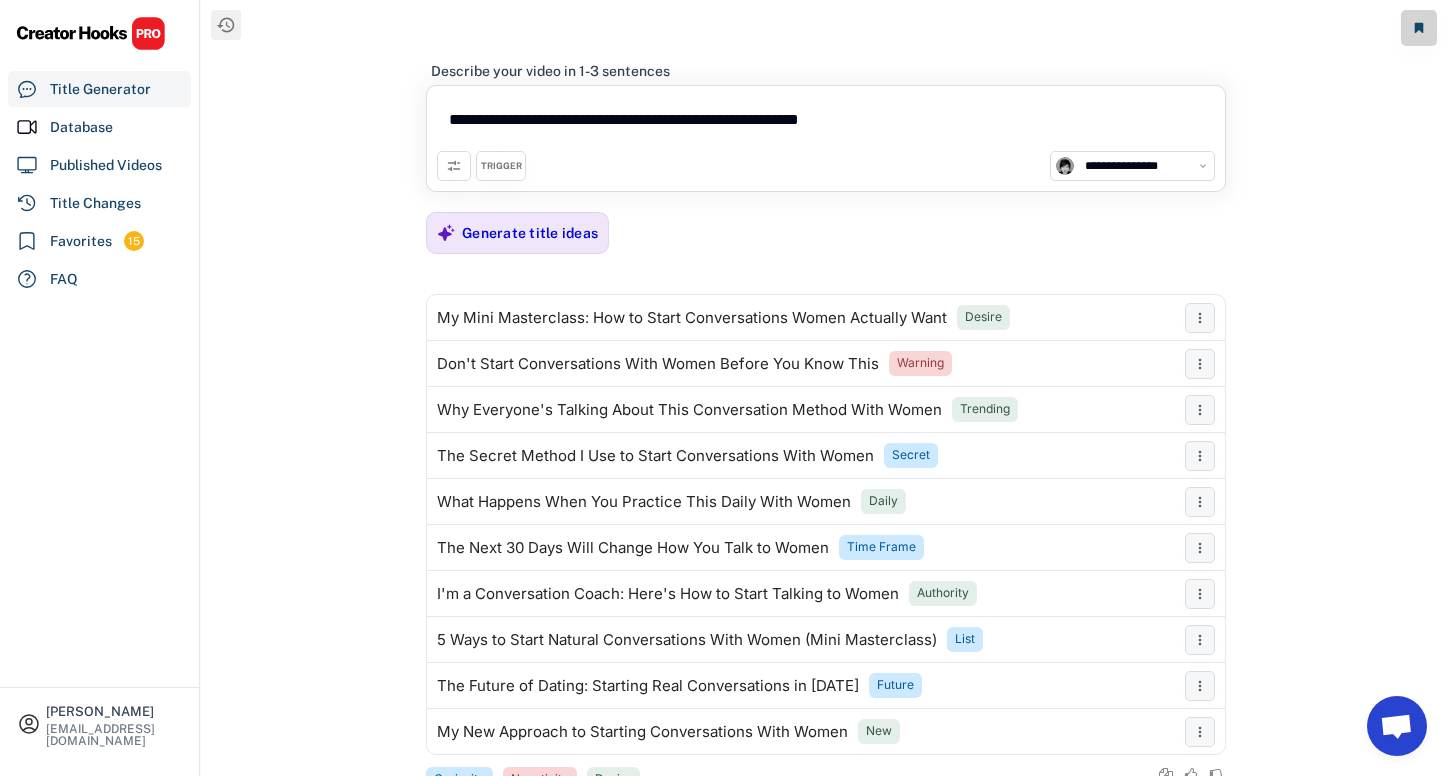 scroll, scrollTop: 67, scrollLeft: 0, axis: vertical 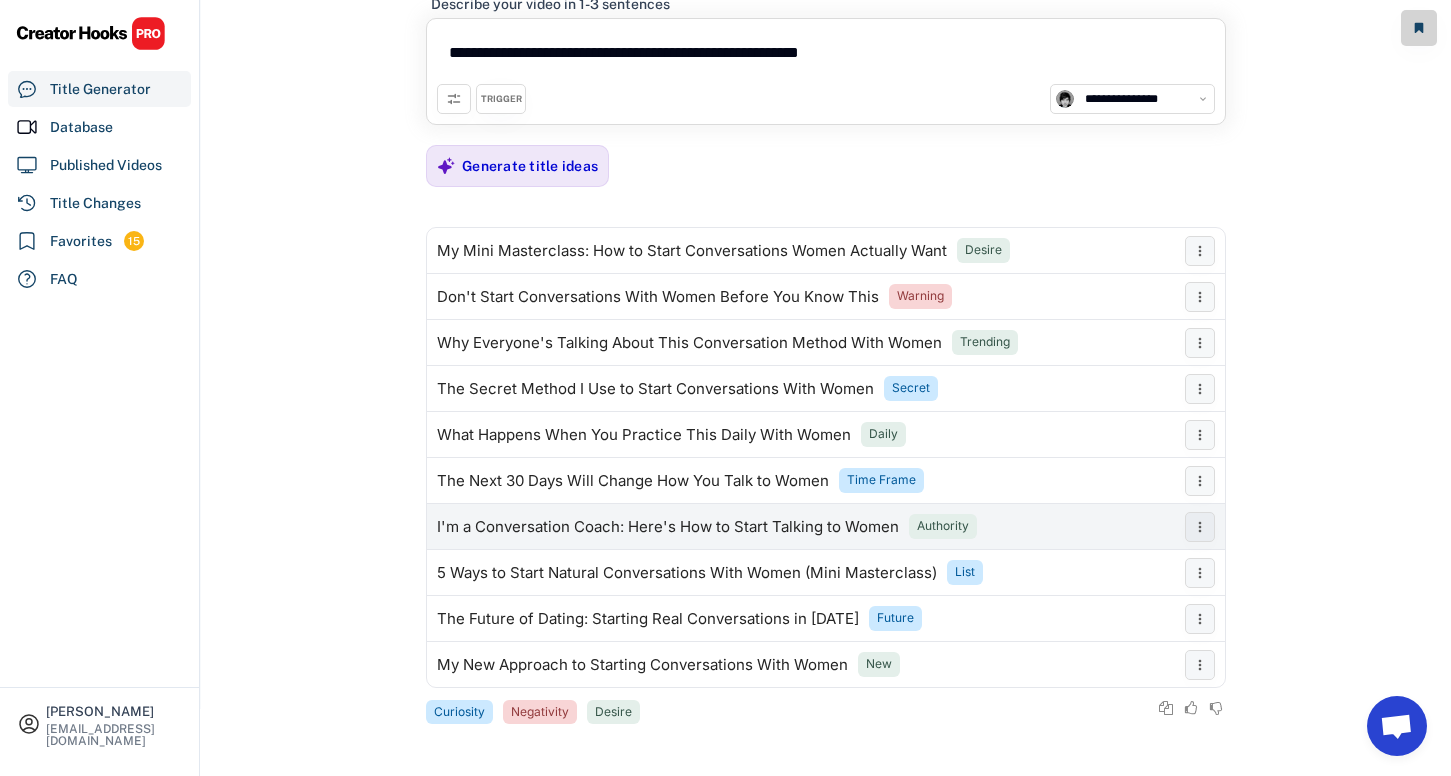 click on "I'm a Conversation Coach: Here's How to Start Talking to Women" at bounding box center [668, 527] 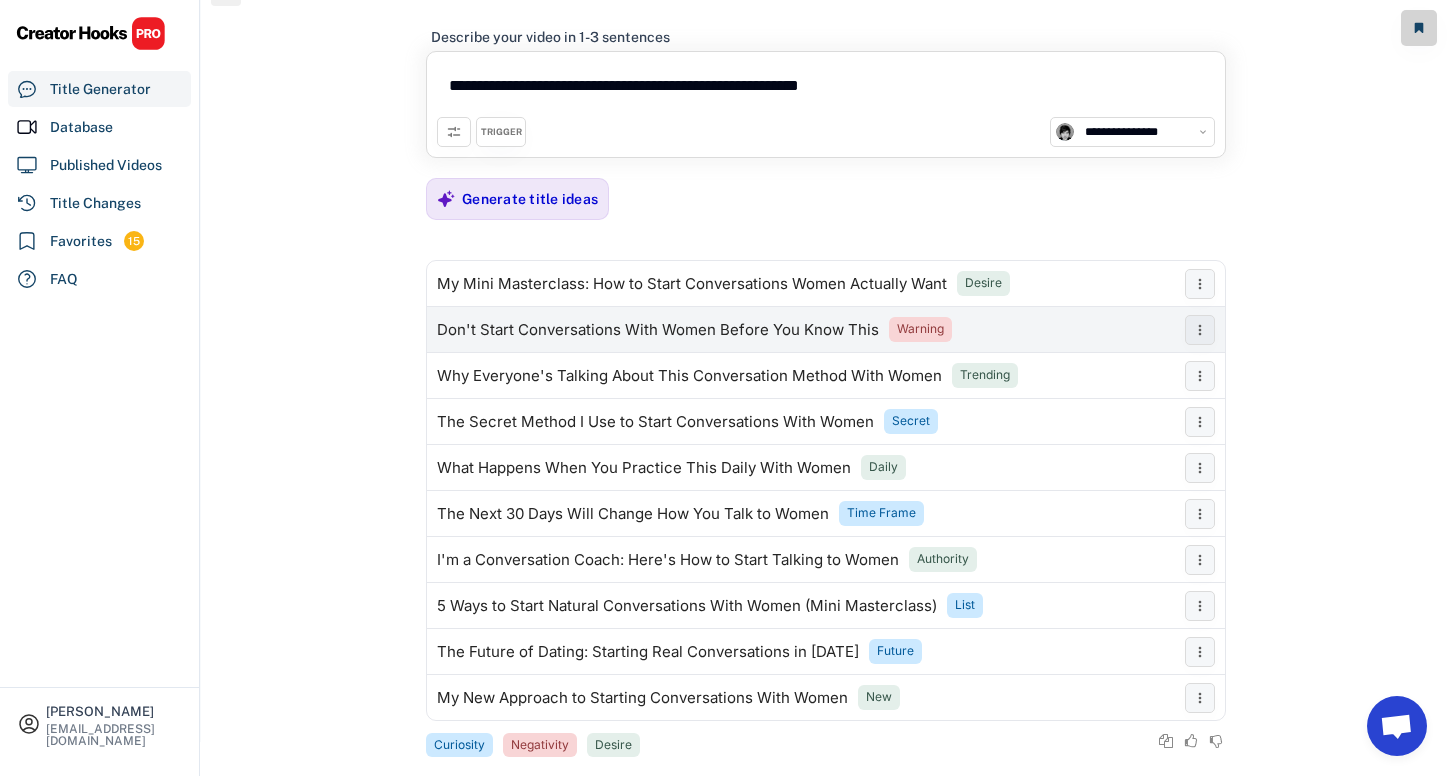 scroll, scrollTop: 67, scrollLeft: 0, axis: vertical 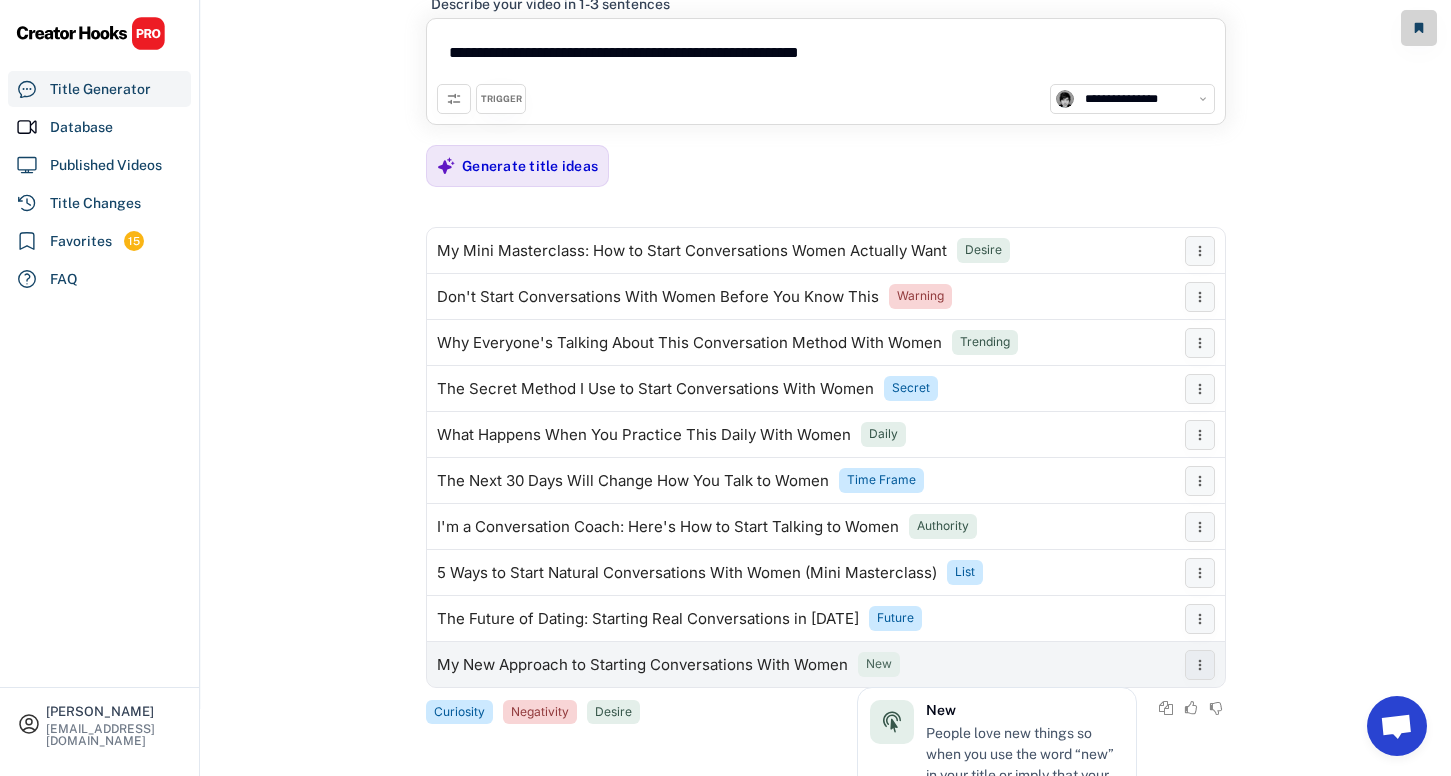 click on "New" 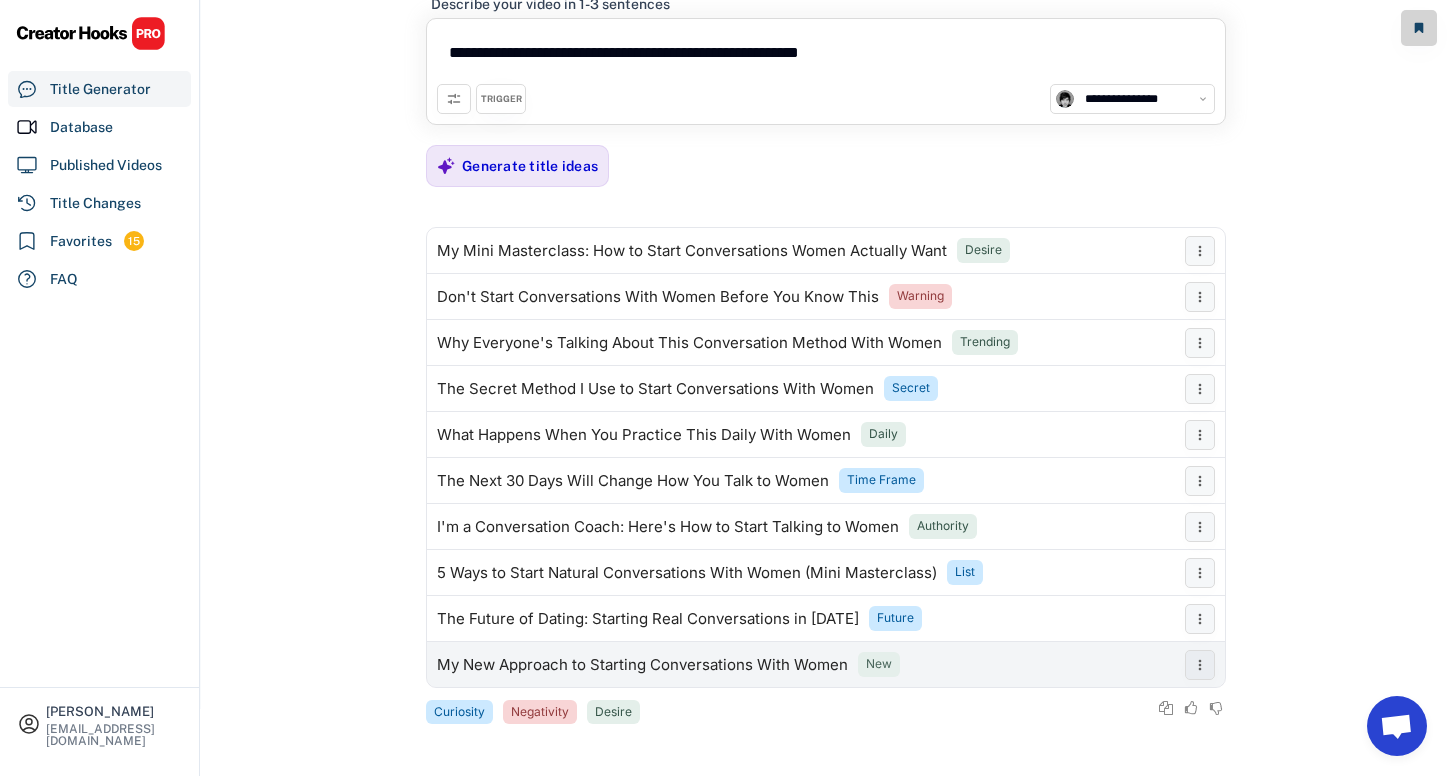 scroll, scrollTop: 0, scrollLeft: 0, axis: both 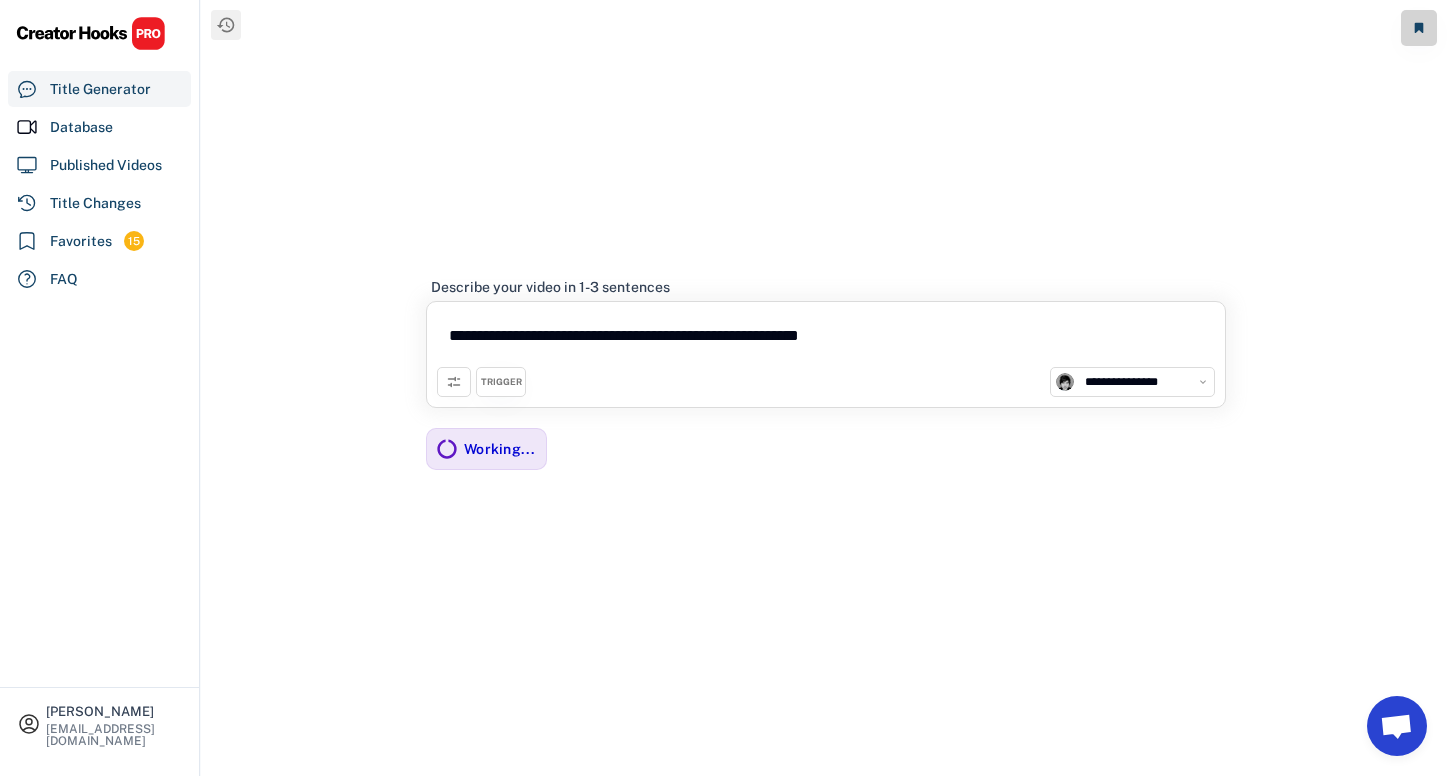click on "TRIGGER" at bounding box center [501, 382] 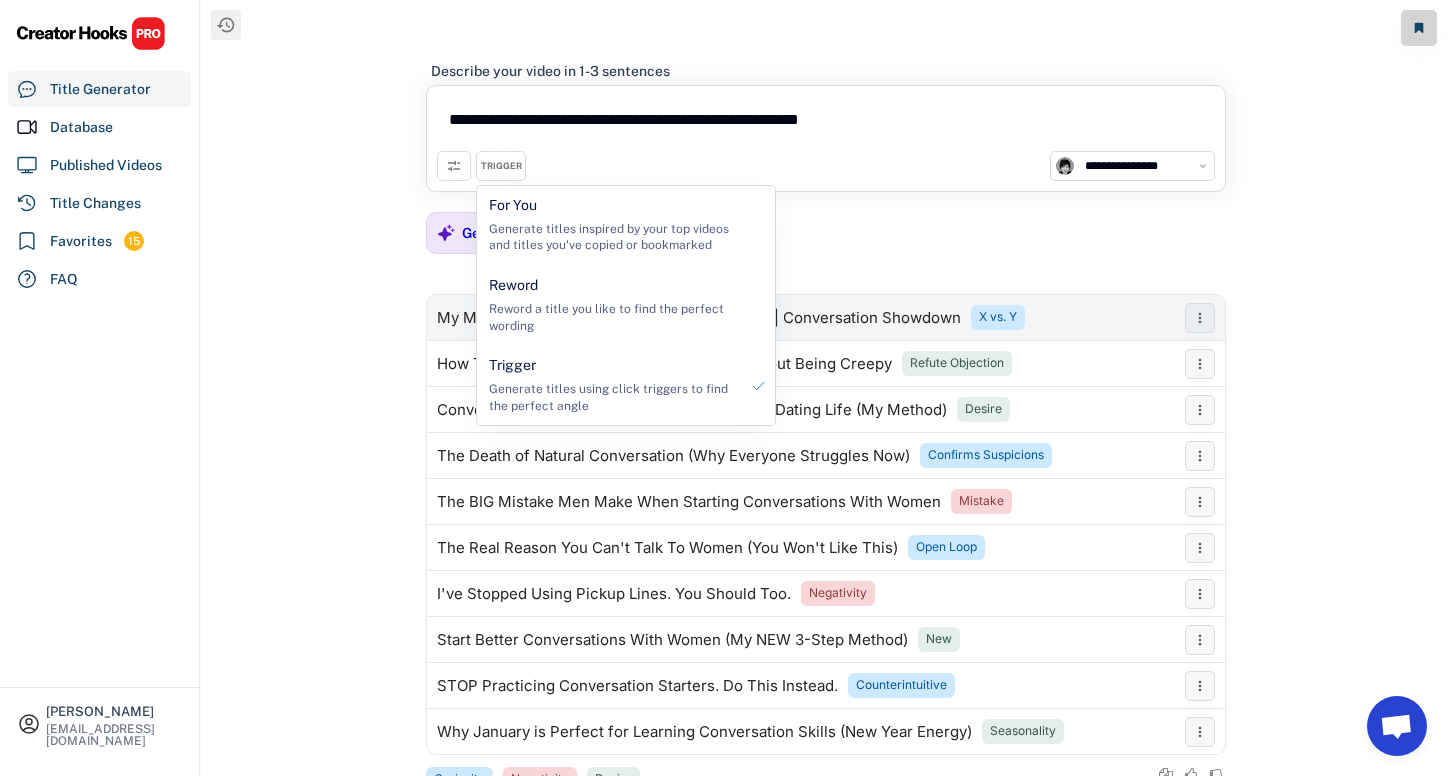 scroll, scrollTop: 67, scrollLeft: 0, axis: vertical 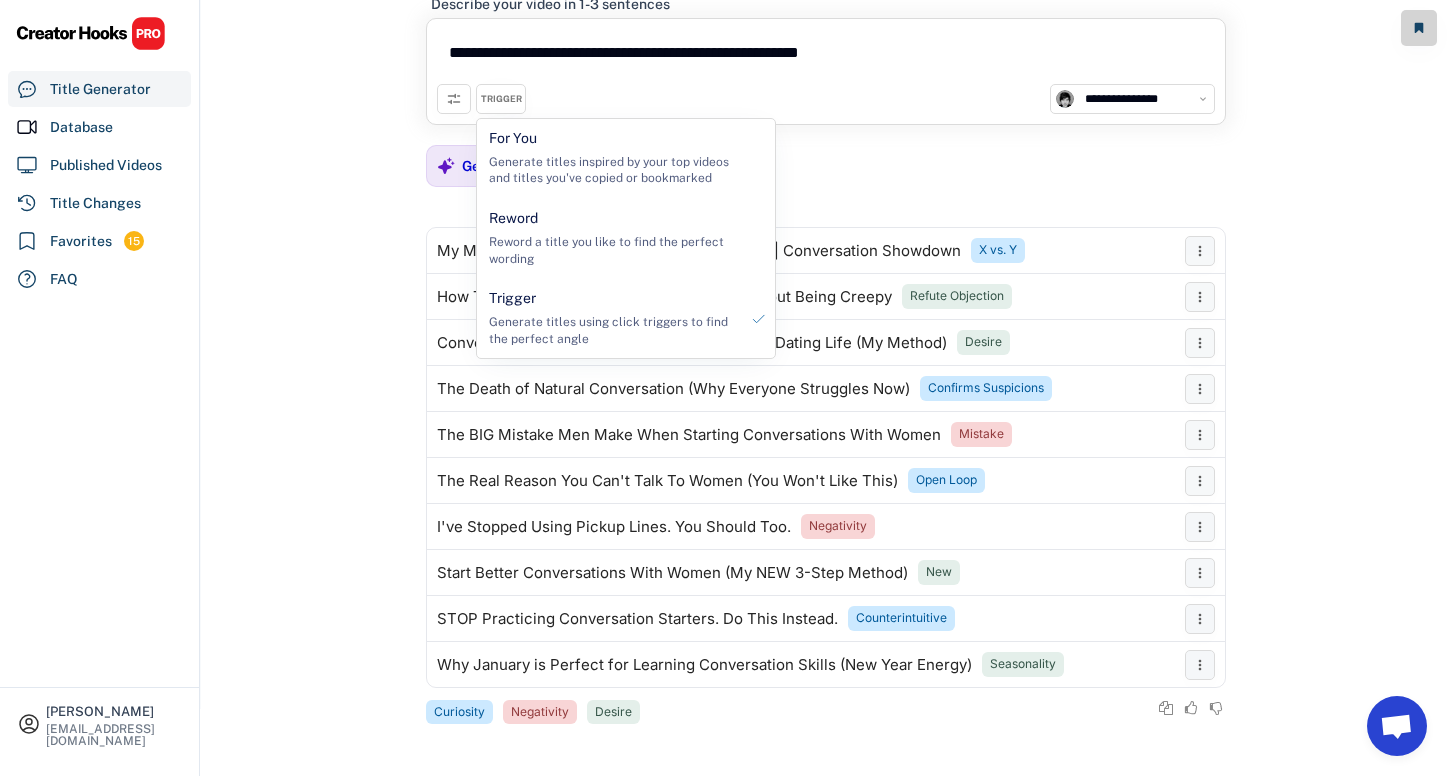 click on "**********" at bounding box center [826, 321] 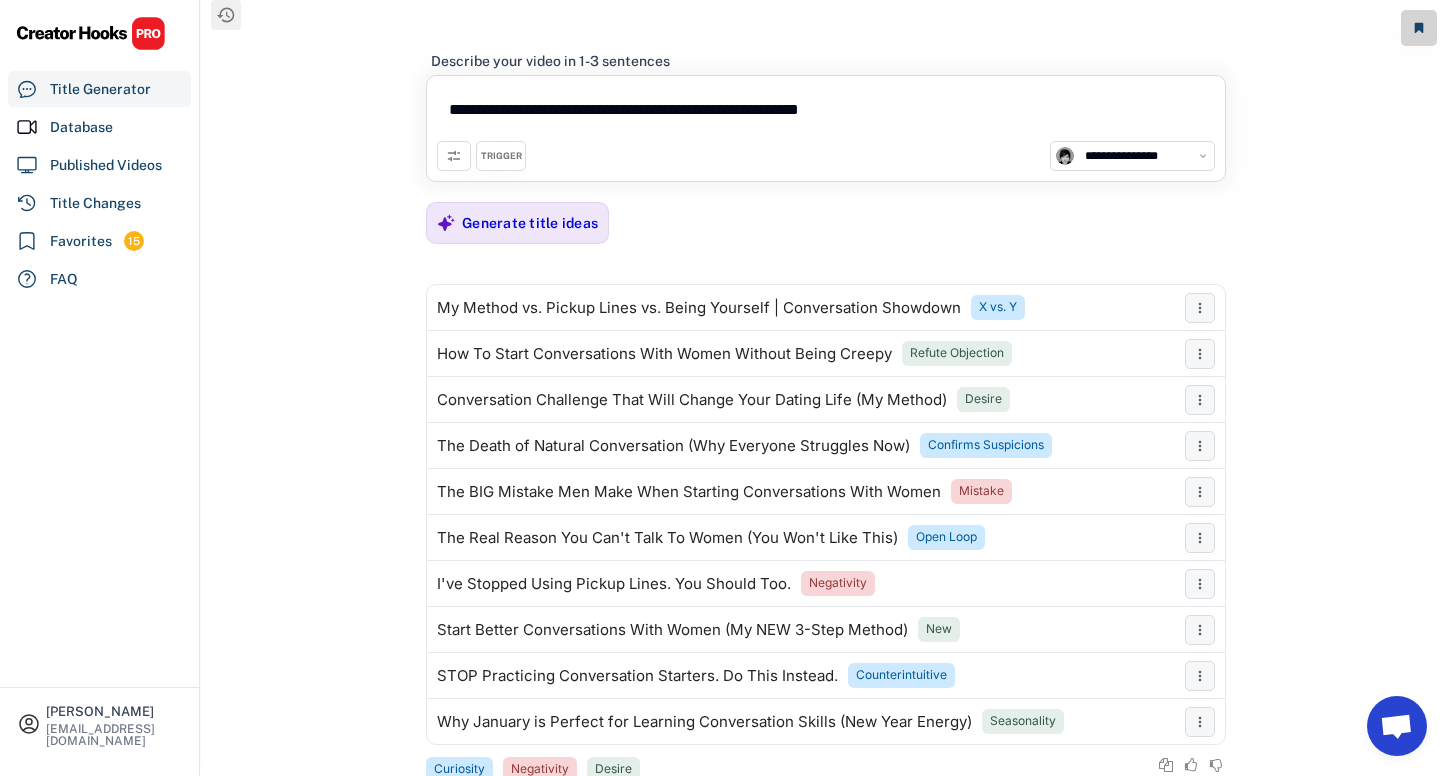 scroll, scrollTop: 67, scrollLeft: 0, axis: vertical 